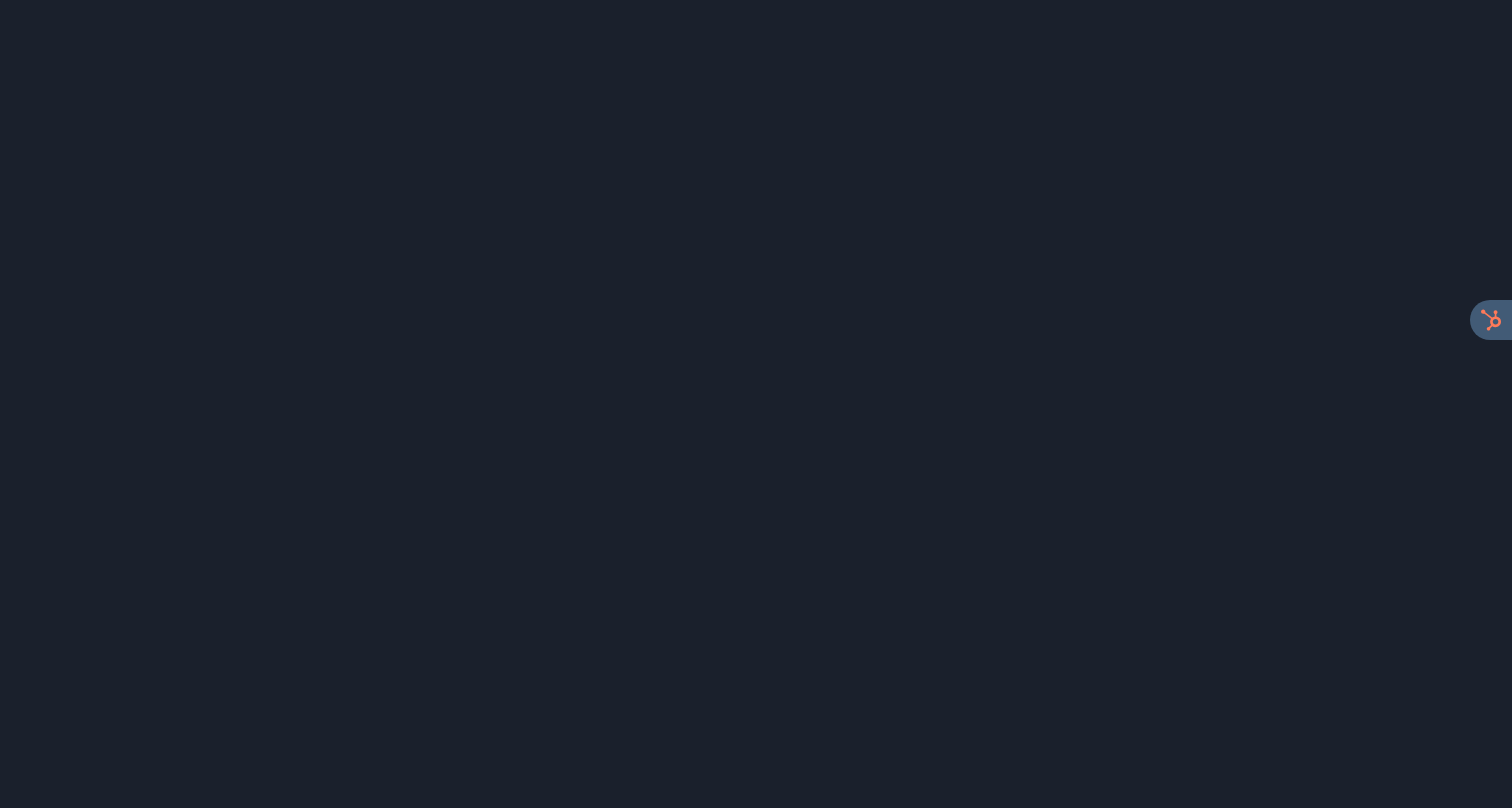 scroll, scrollTop: 0, scrollLeft: 0, axis: both 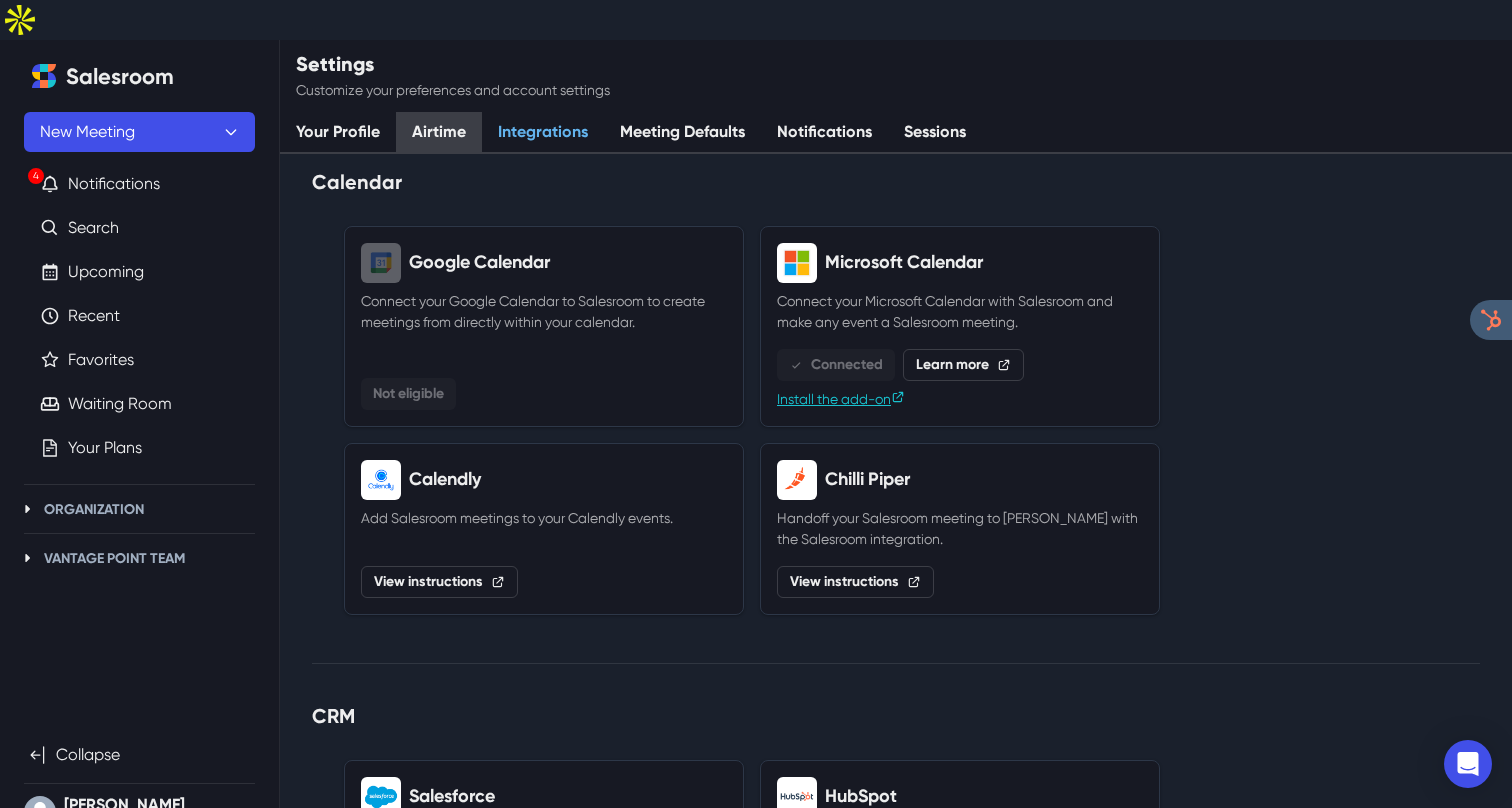 click on "Airtime" at bounding box center (439, 133) 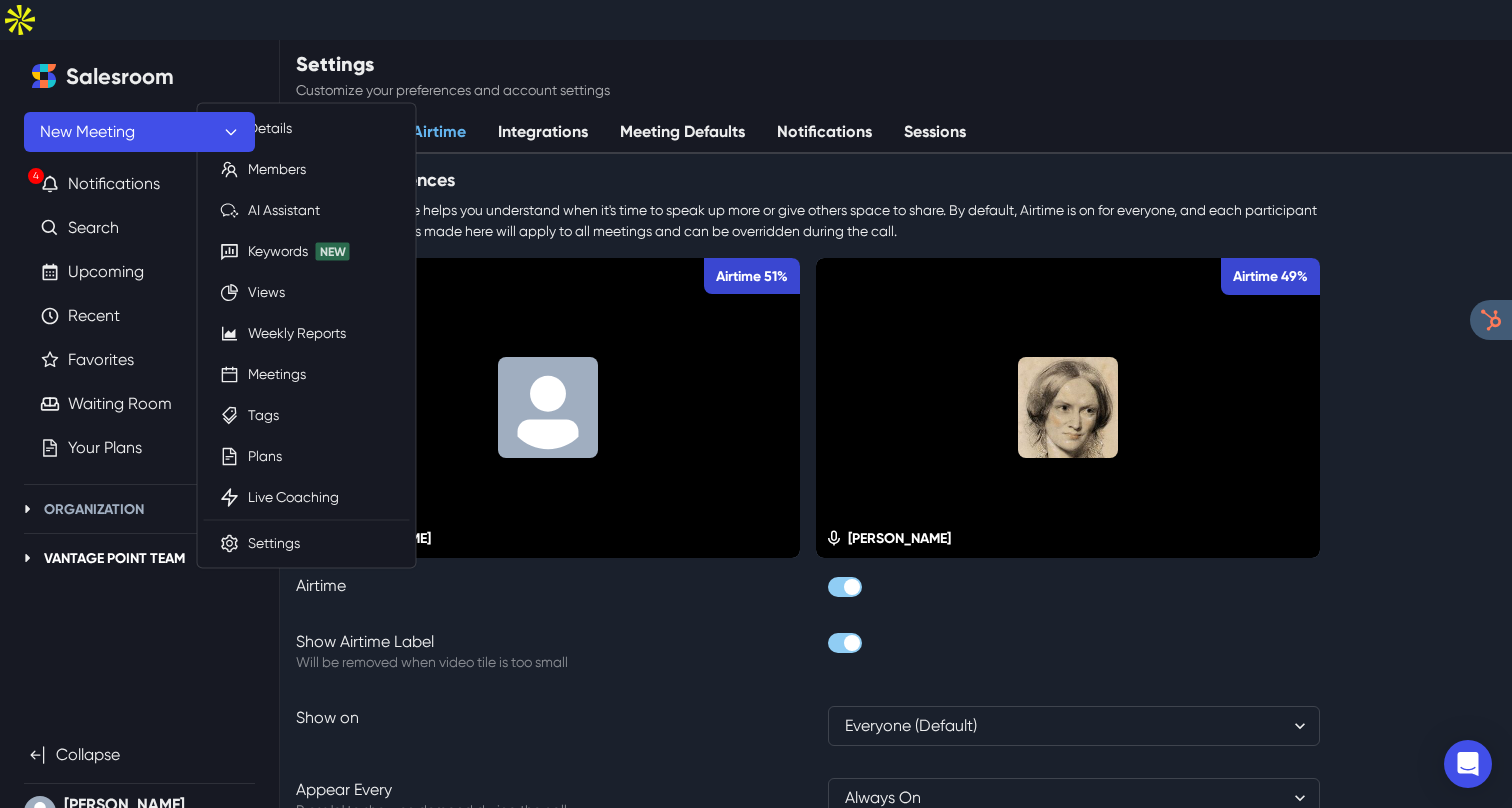 click on "Vantage Point Team" at bounding box center [114, 558] 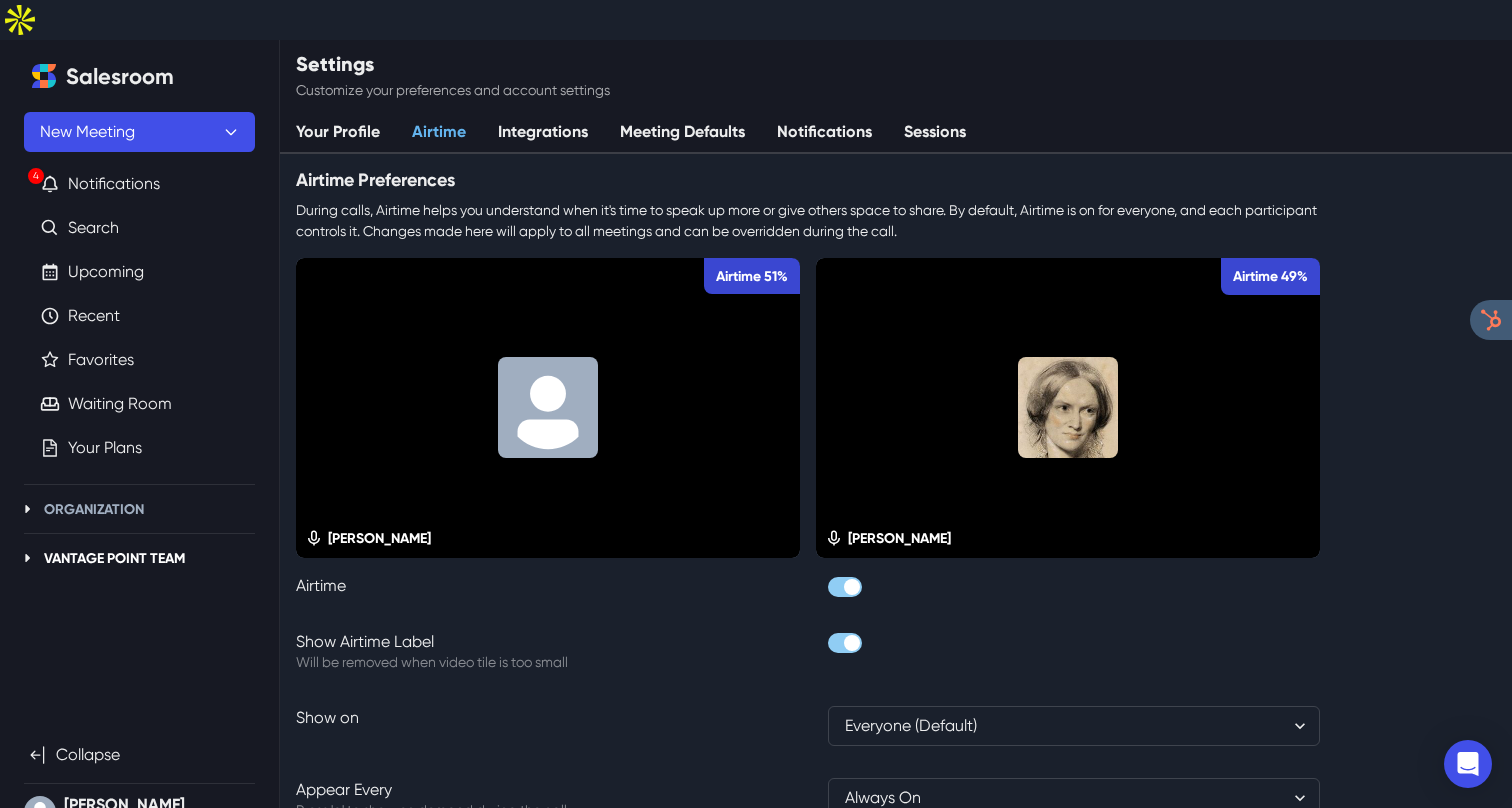 click 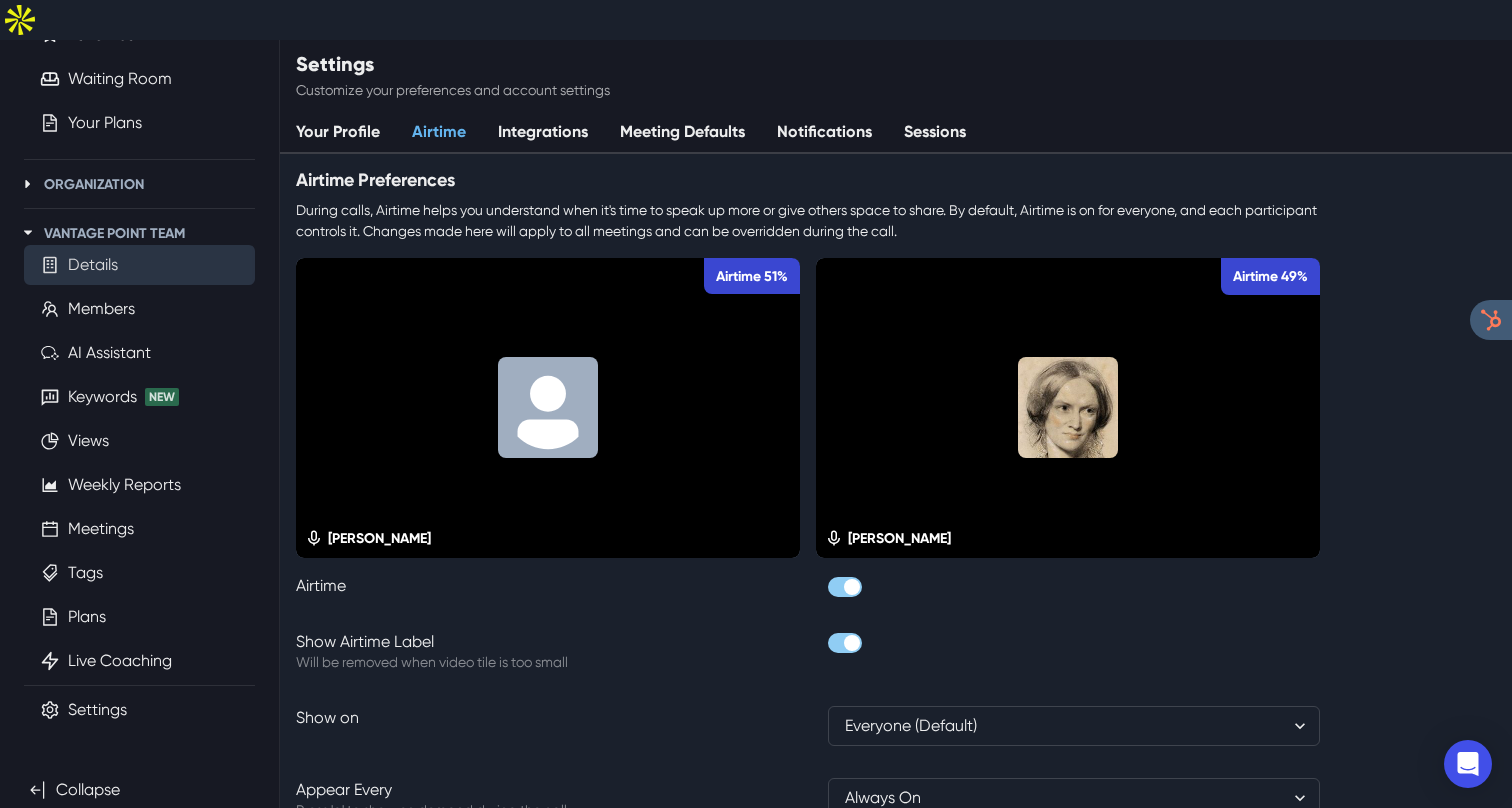 scroll, scrollTop: 344, scrollLeft: 0, axis: vertical 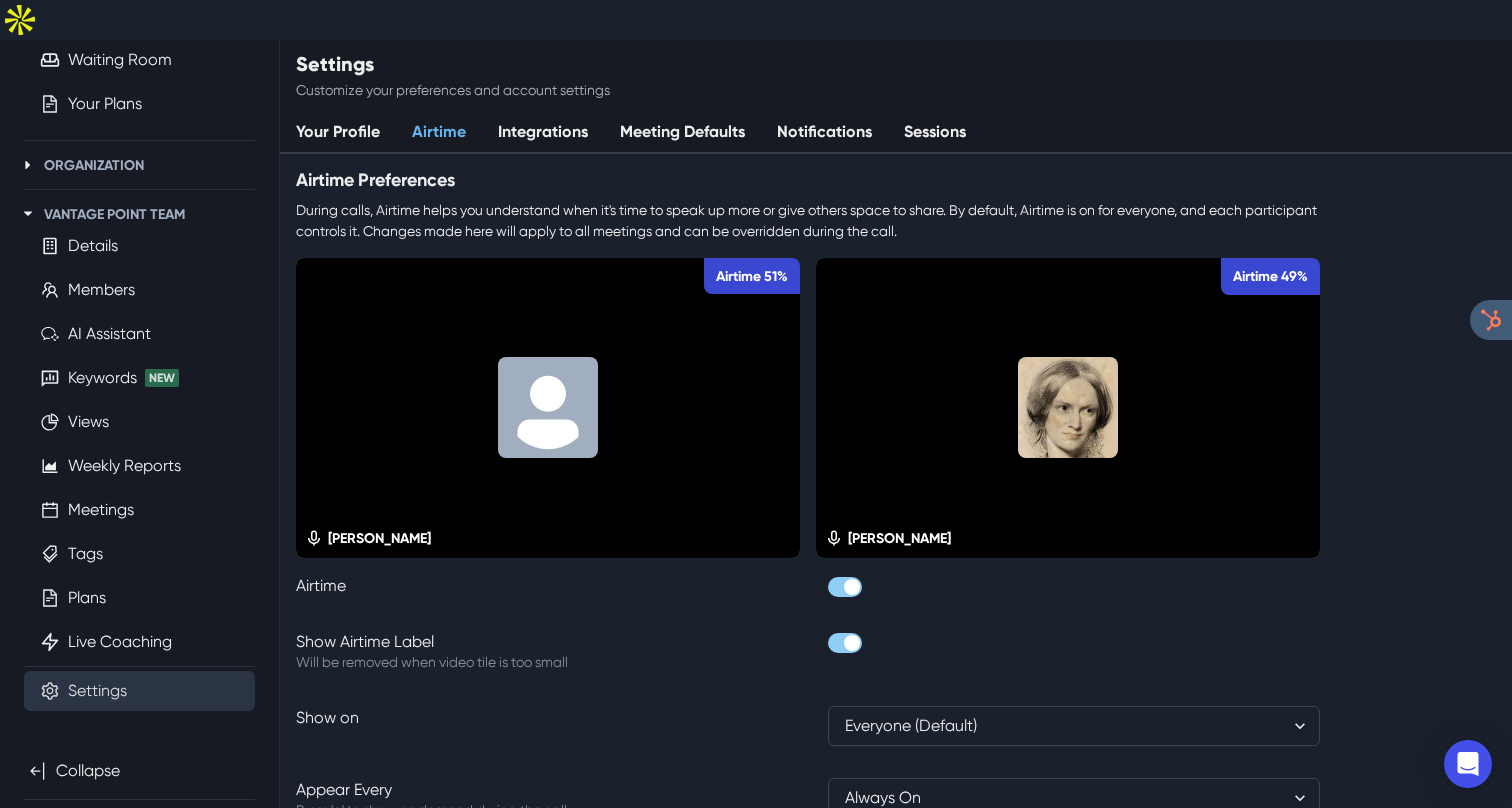 click on "Settings" at bounding box center (97, 691) 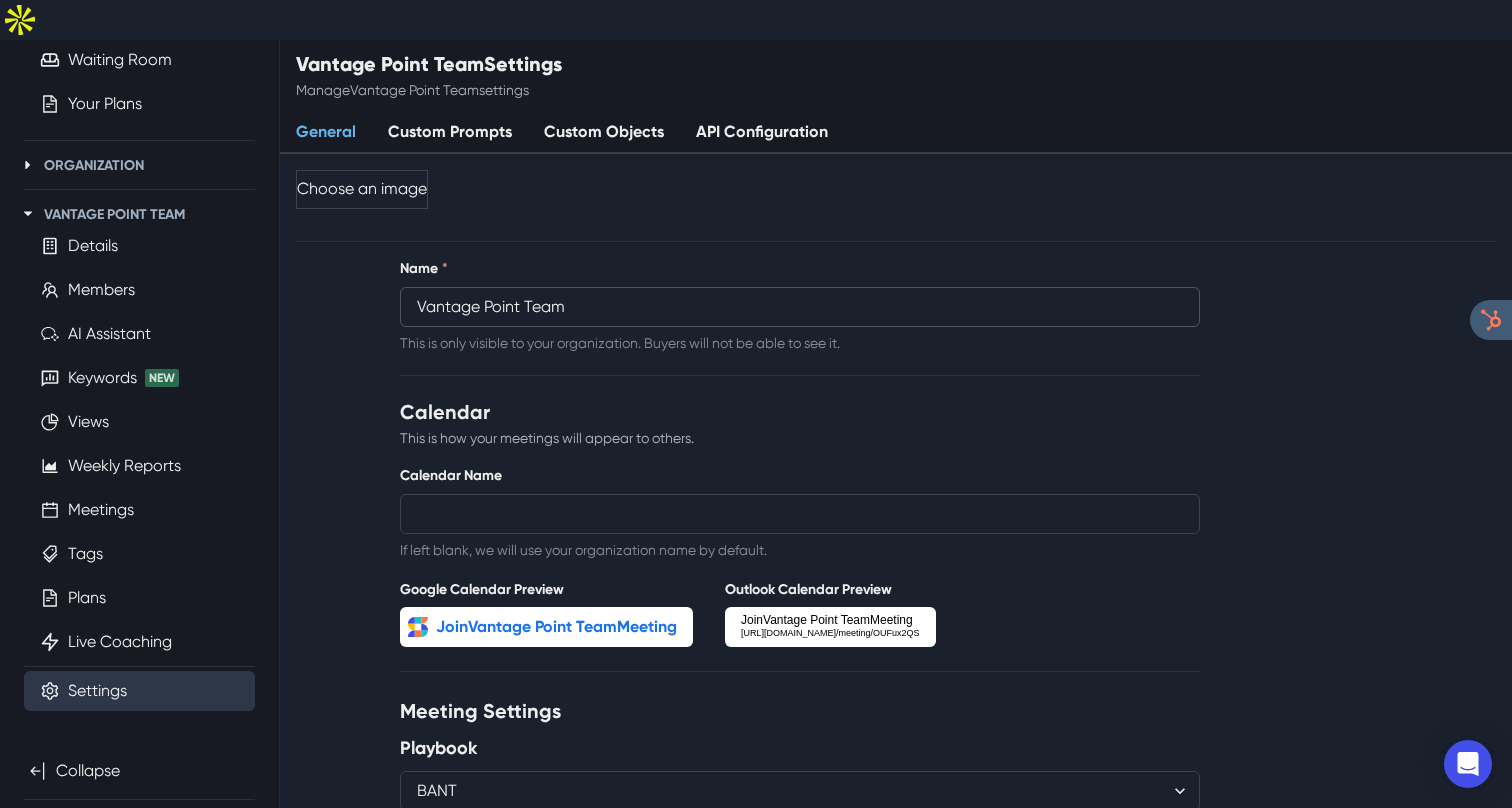 click on "Vantage Point Team" at bounding box center [800, 307] 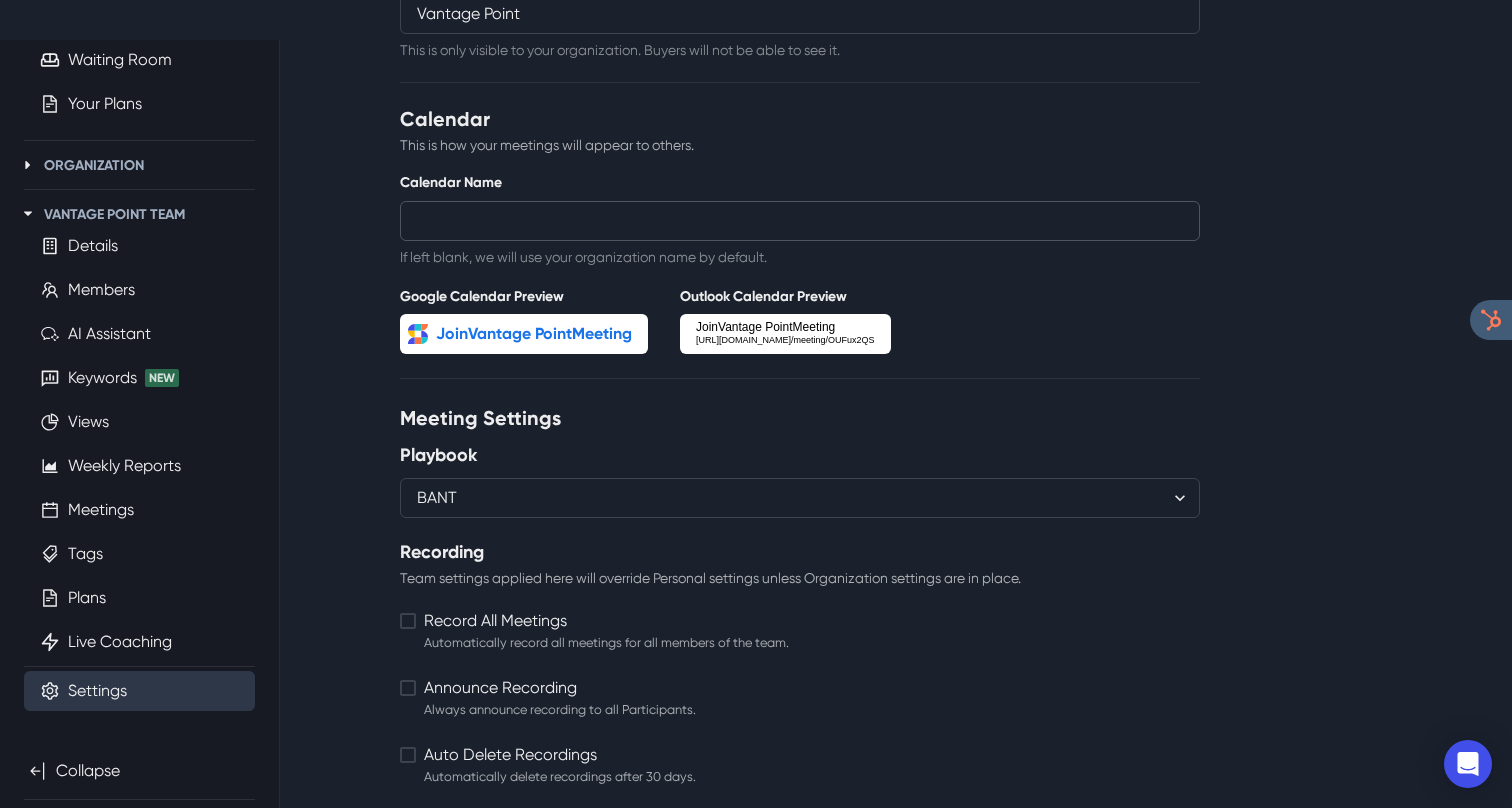 scroll, scrollTop: 638, scrollLeft: 0, axis: vertical 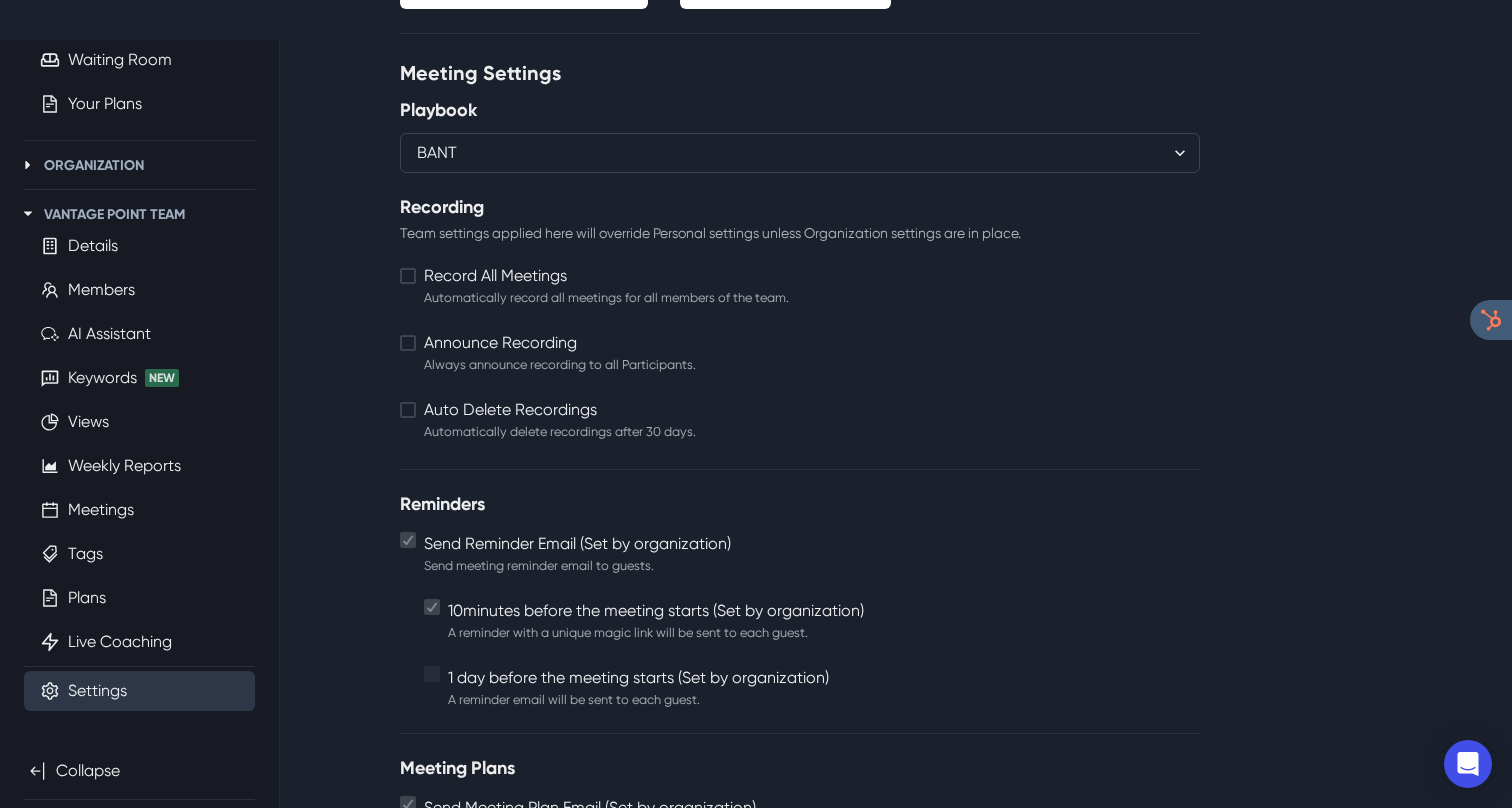click on "Record All Meetings Automatically record all meetings for all members of the team." at bounding box center [606, 286] 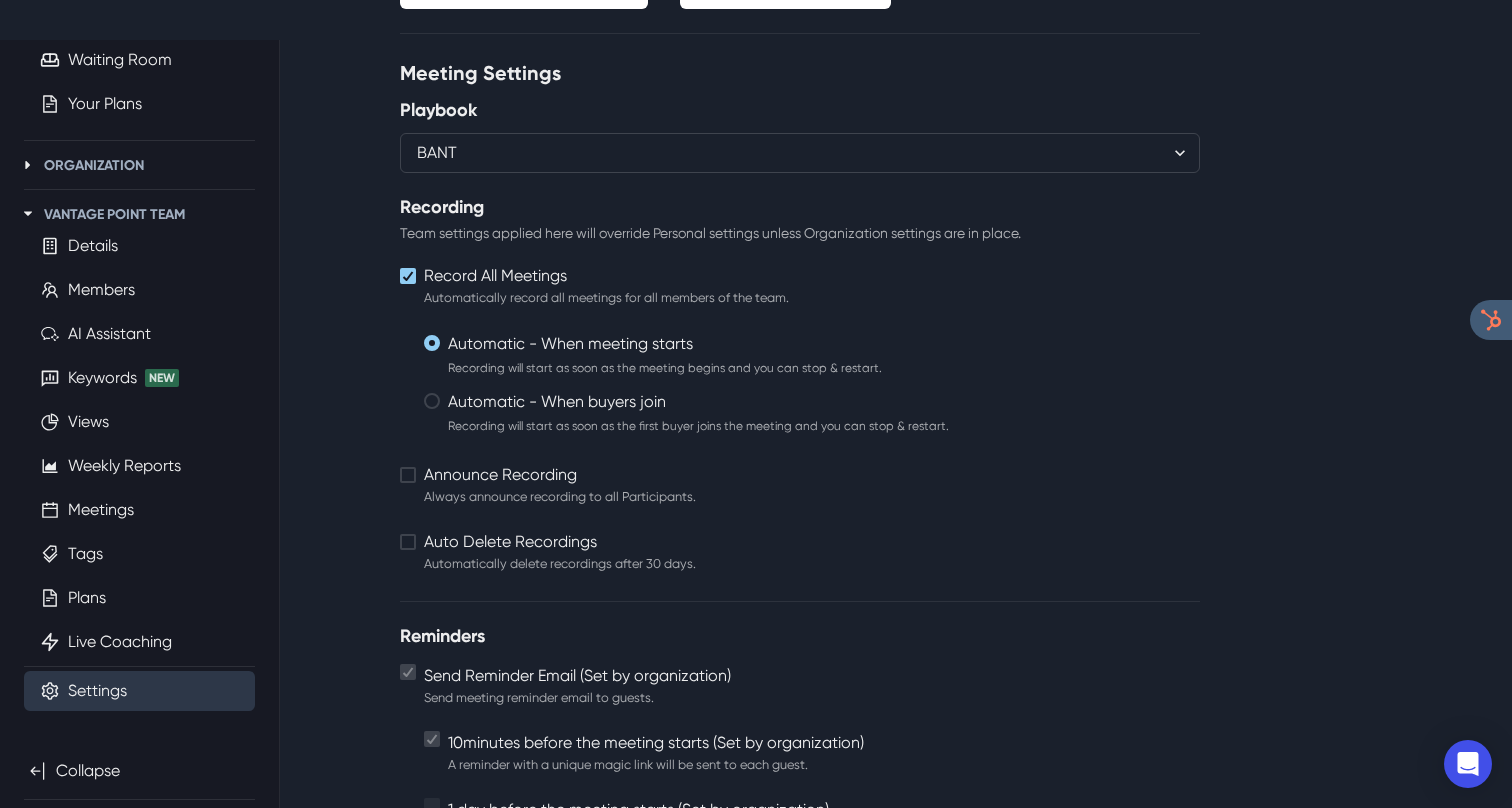 scroll, scrollTop: 1130, scrollLeft: 0, axis: vertical 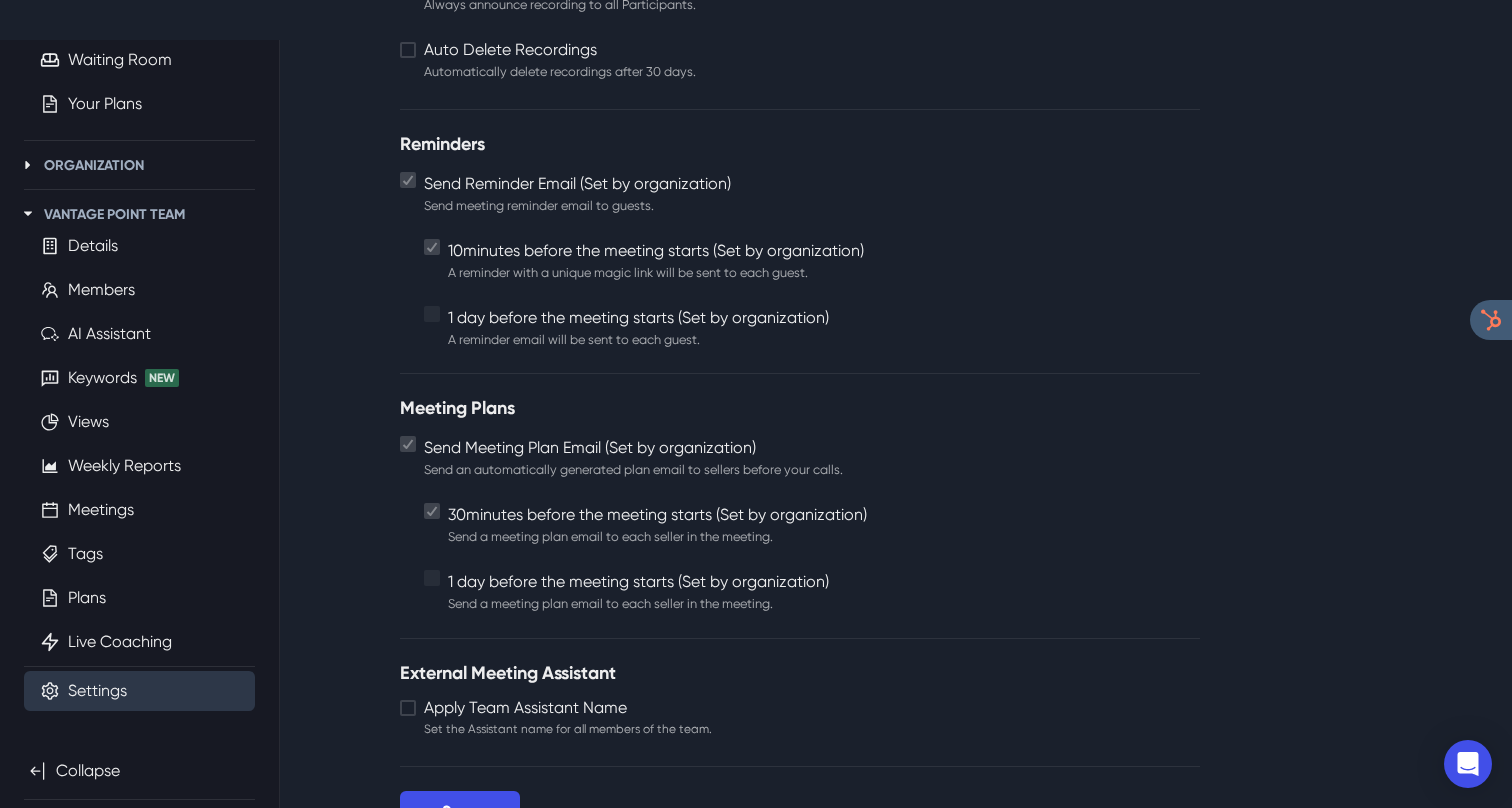 click on "Apply Team Assistant Name Set the Assistant name for all members of the team." at bounding box center [568, 718] 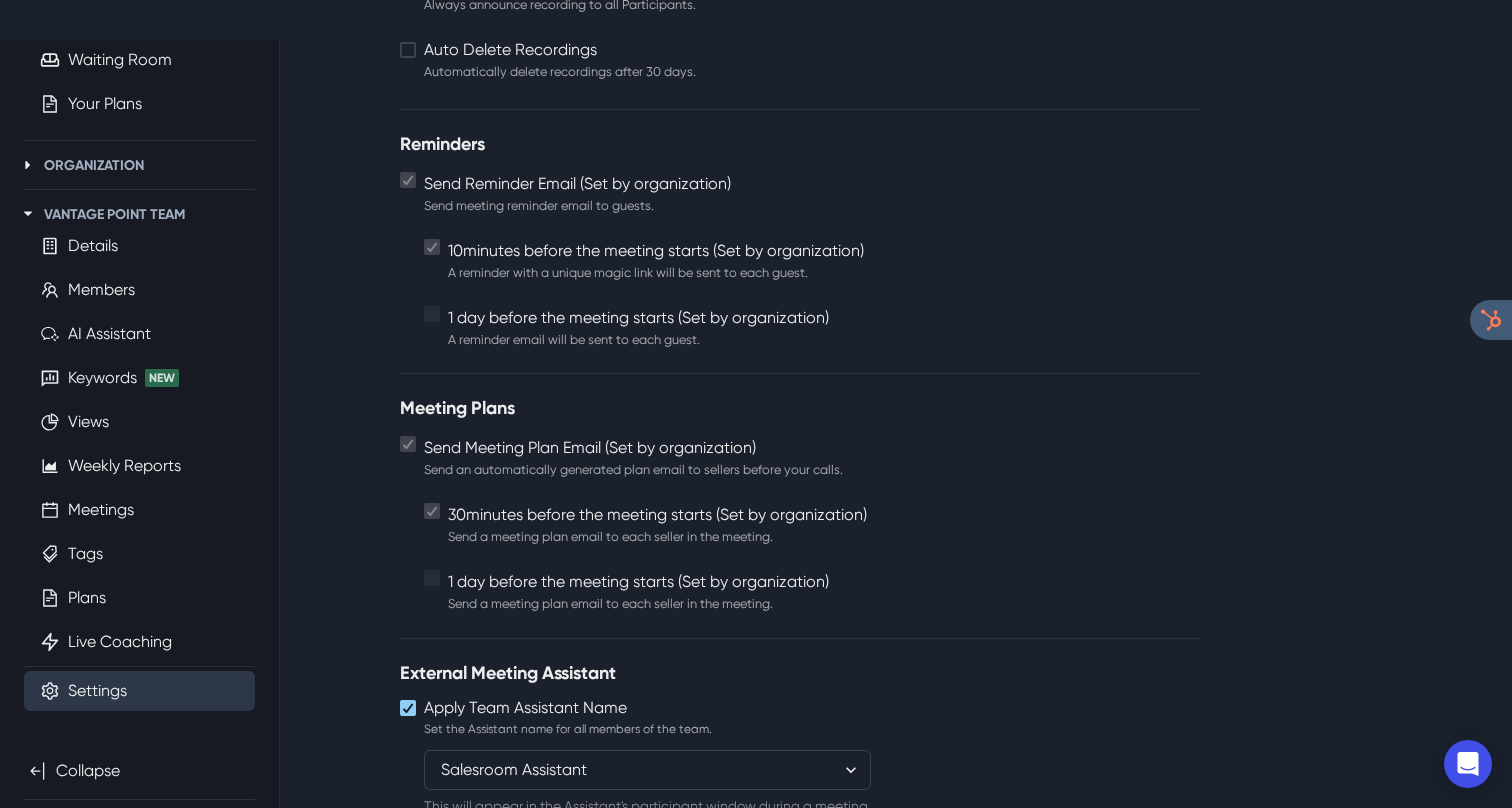 scroll, scrollTop: 1219, scrollLeft: 0, axis: vertical 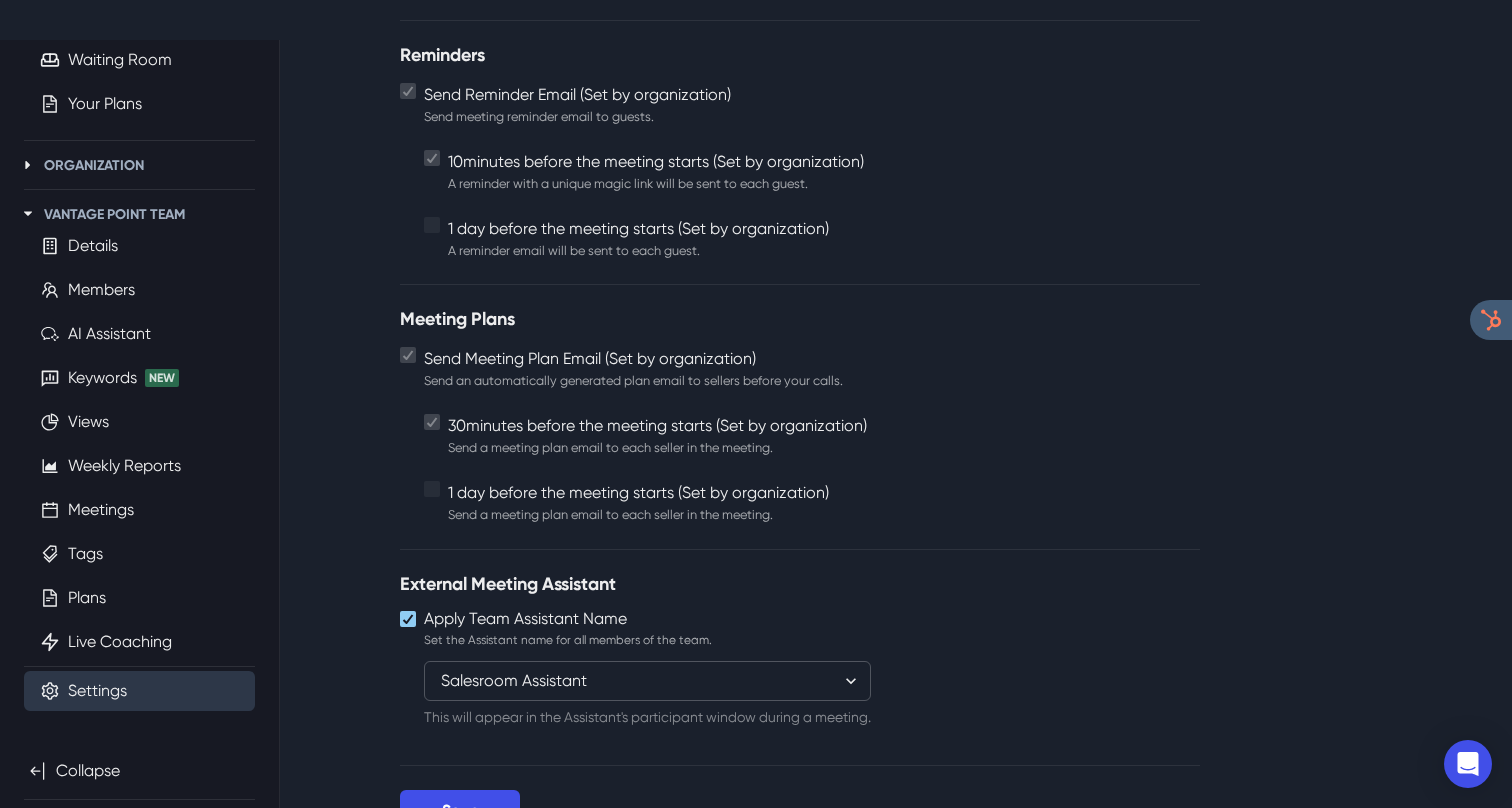 click on "Salesroom Assistant Salesroom Notetaker Vantage Point Assistant Vantage Point Notetaker" at bounding box center [647, 681] 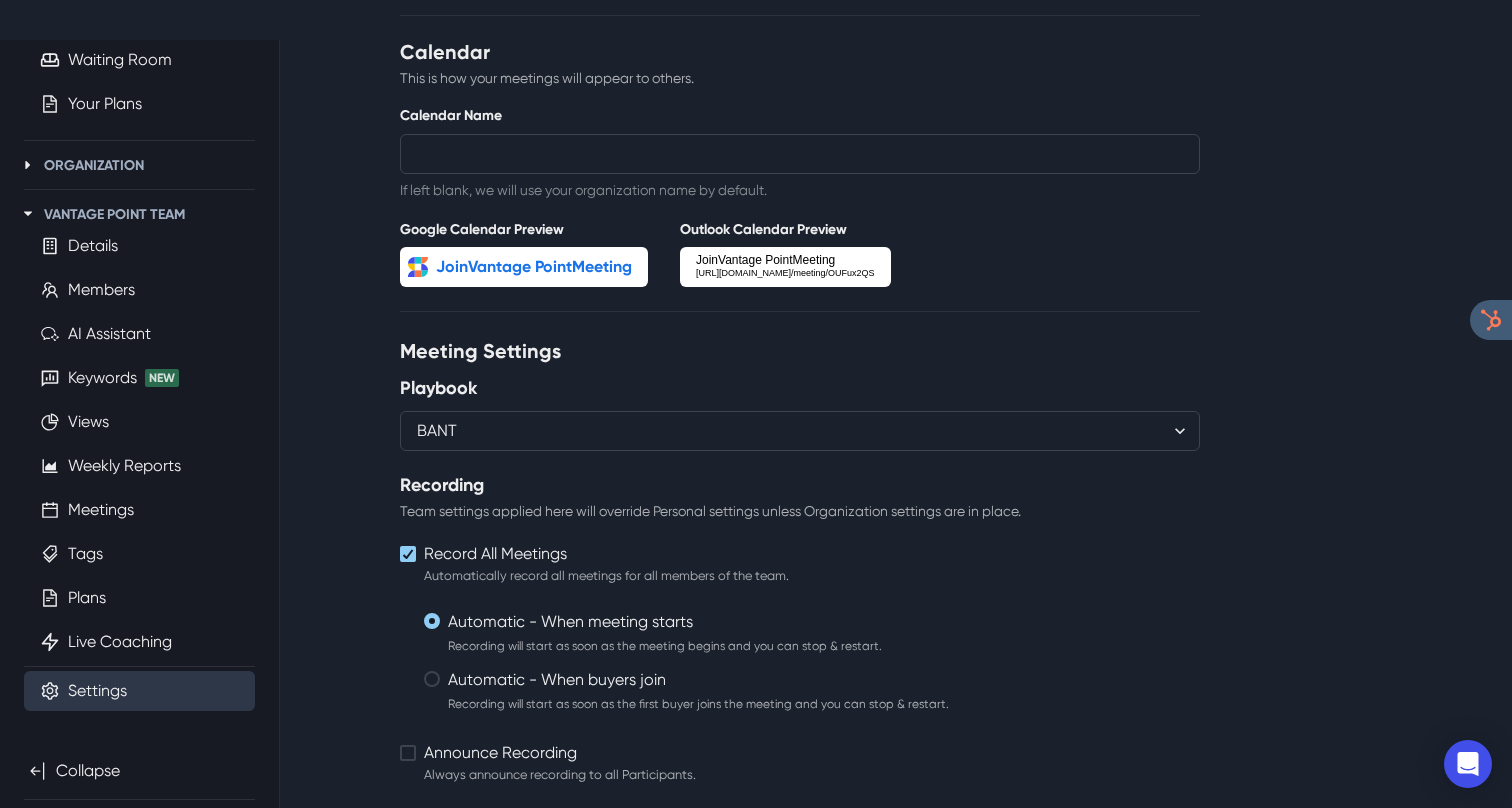 scroll, scrollTop: 270, scrollLeft: 0, axis: vertical 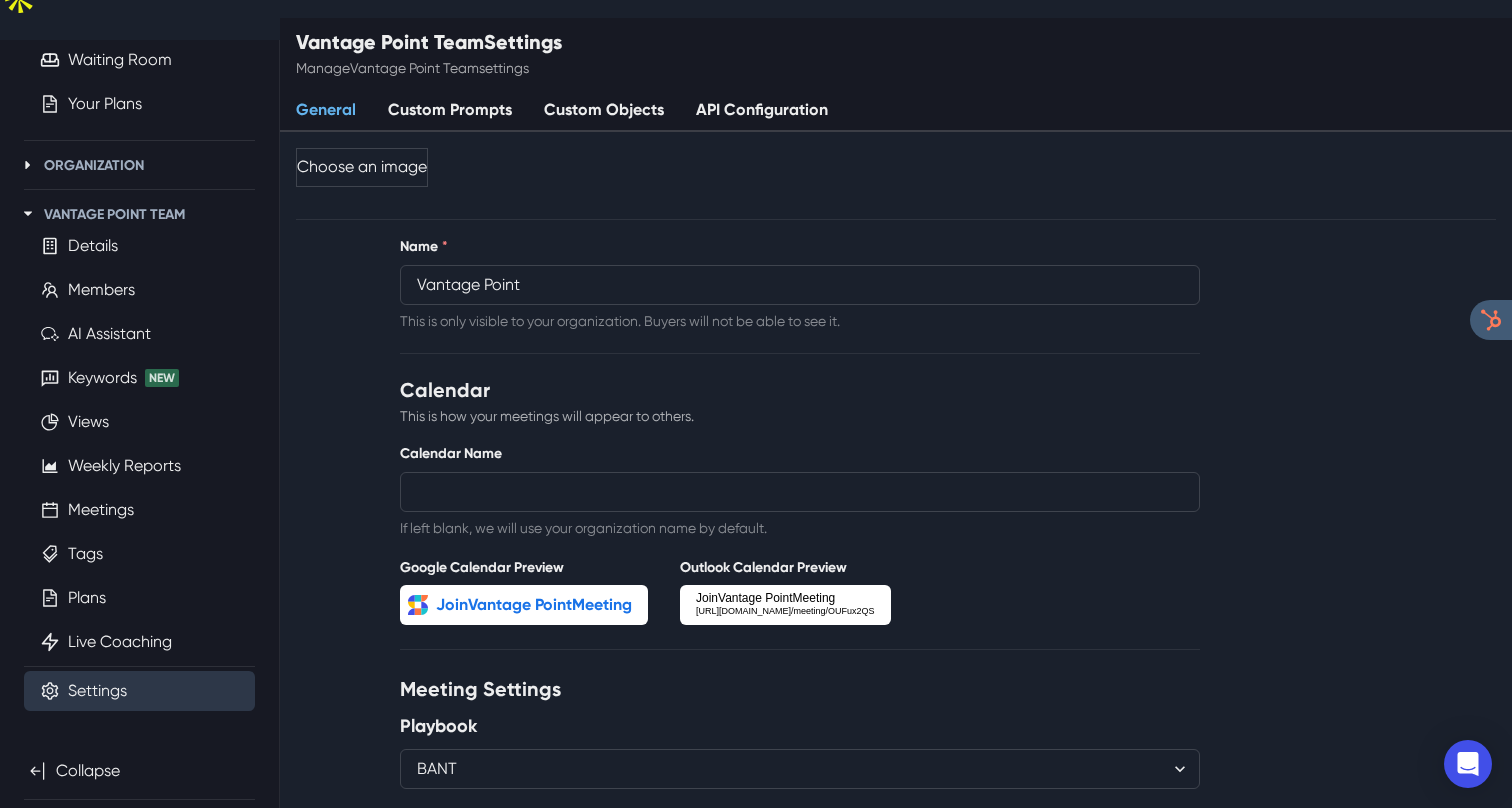 click on "Custom Objects" at bounding box center [604, 111] 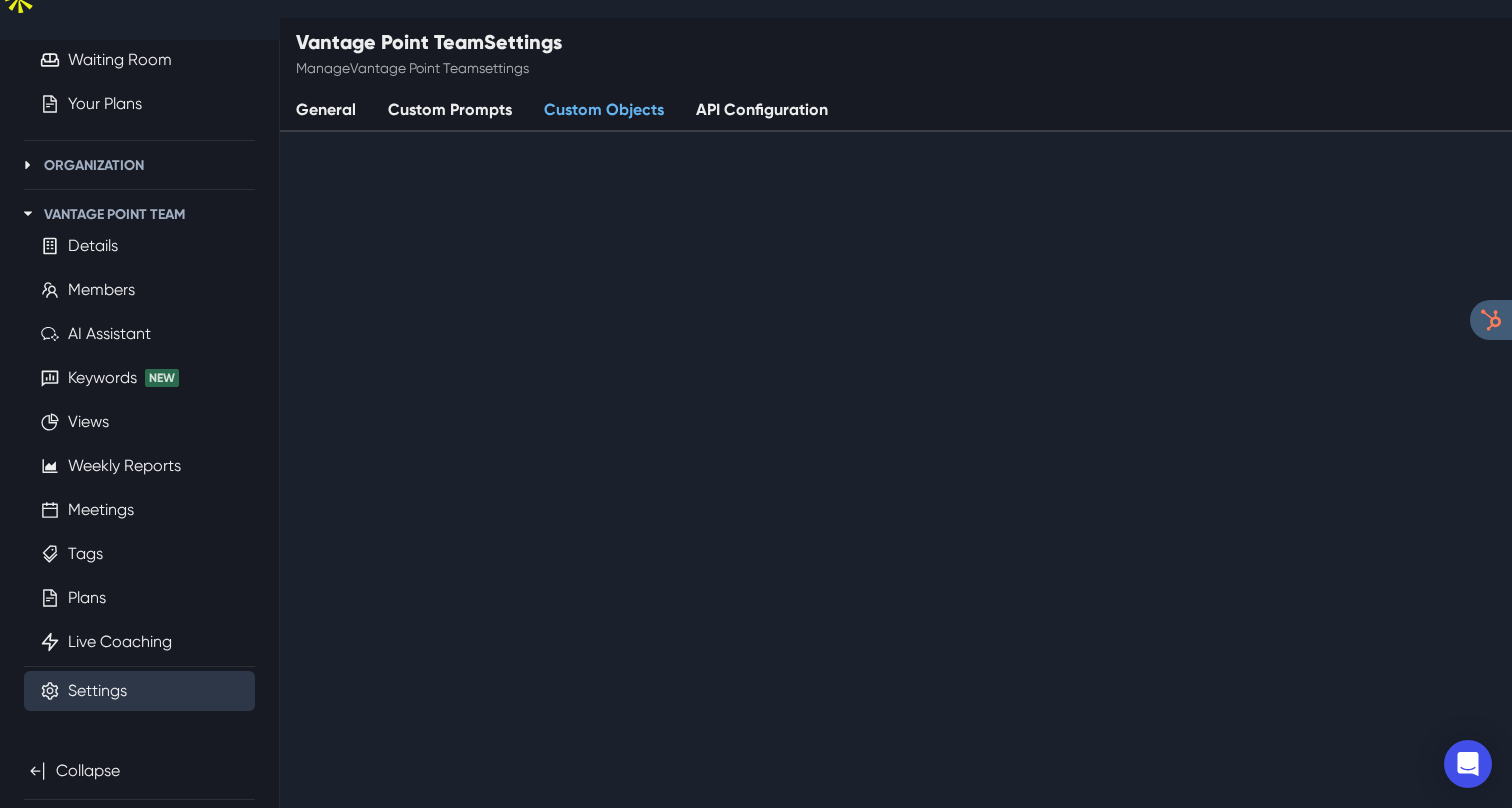 scroll, scrollTop: 0, scrollLeft: 0, axis: both 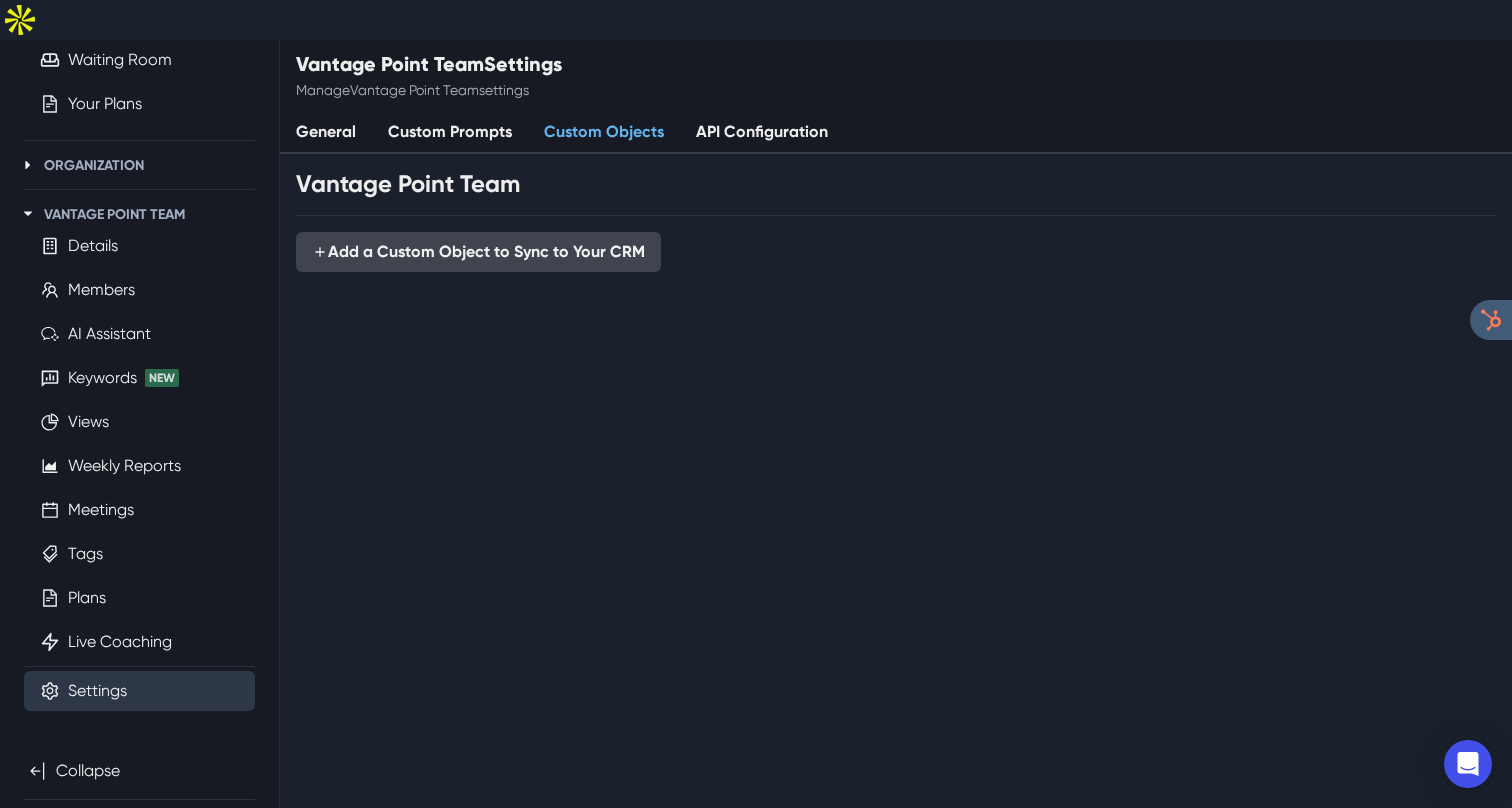 click on "Add a Custom Object to Sync to Your CRM" at bounding box center [478, 252] 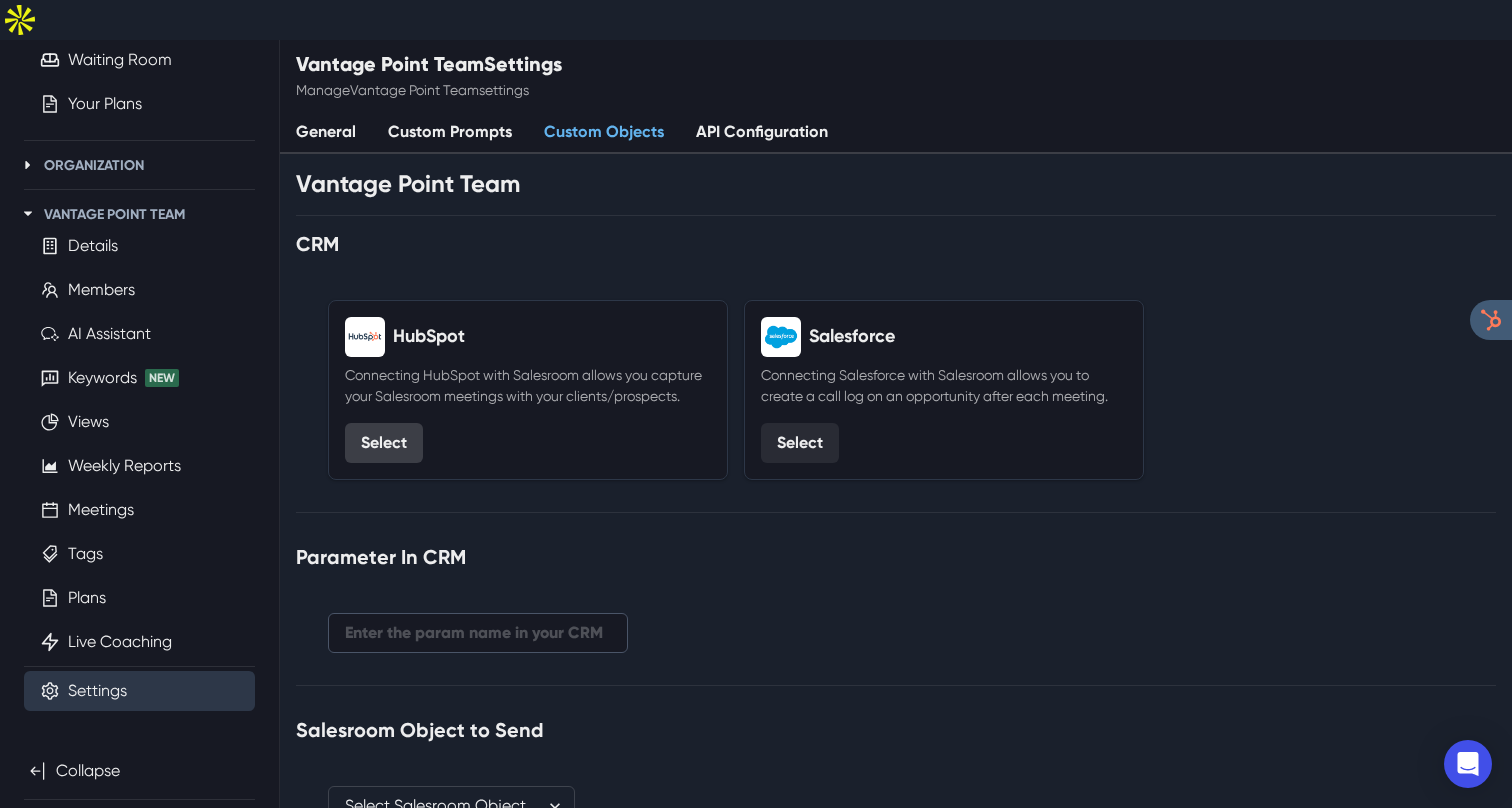 click on "Select" at bounding box center (384, 443) 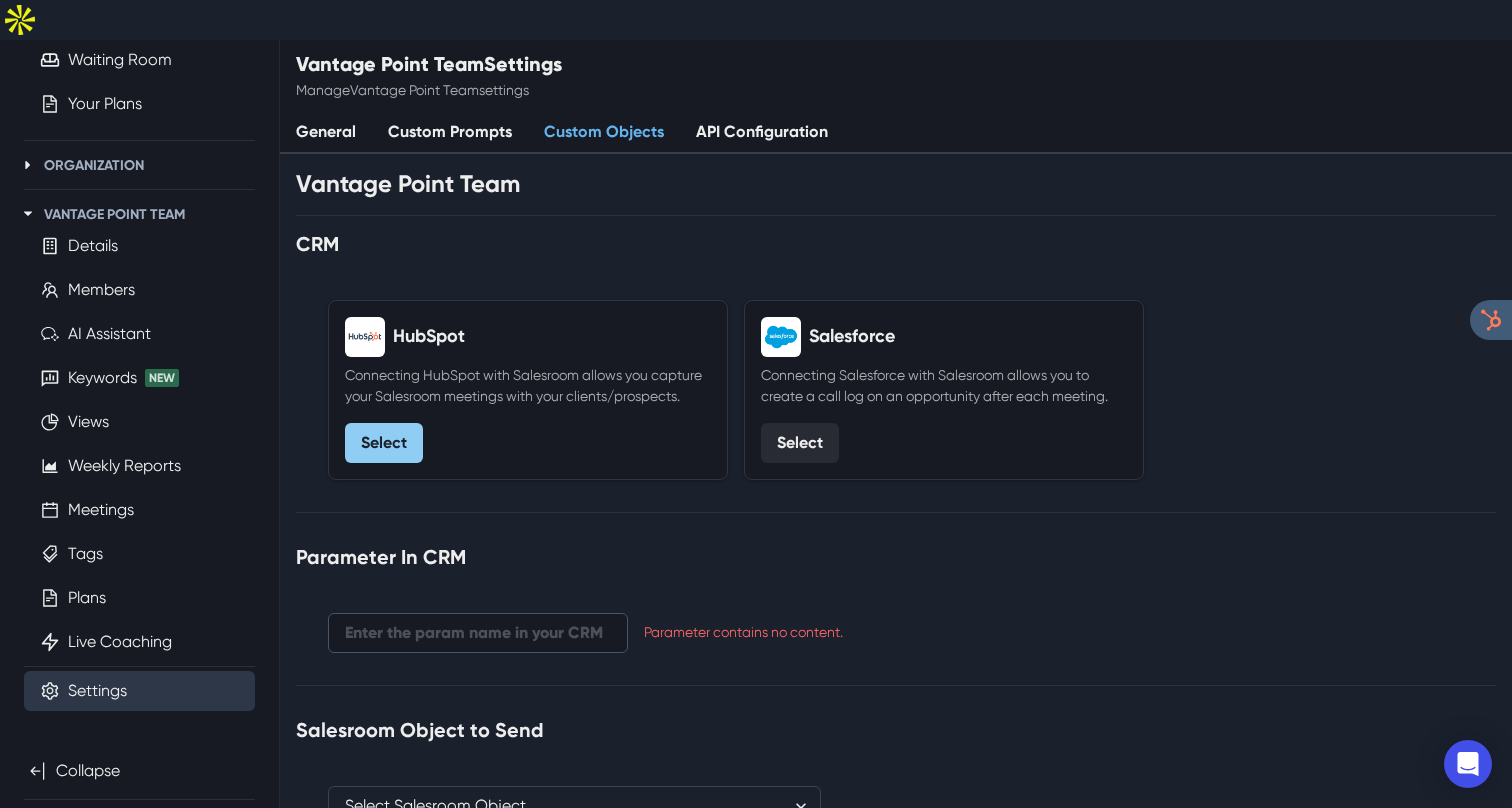 scroll, scrollTop: 100, scrollLeft: 0, axis: vertical 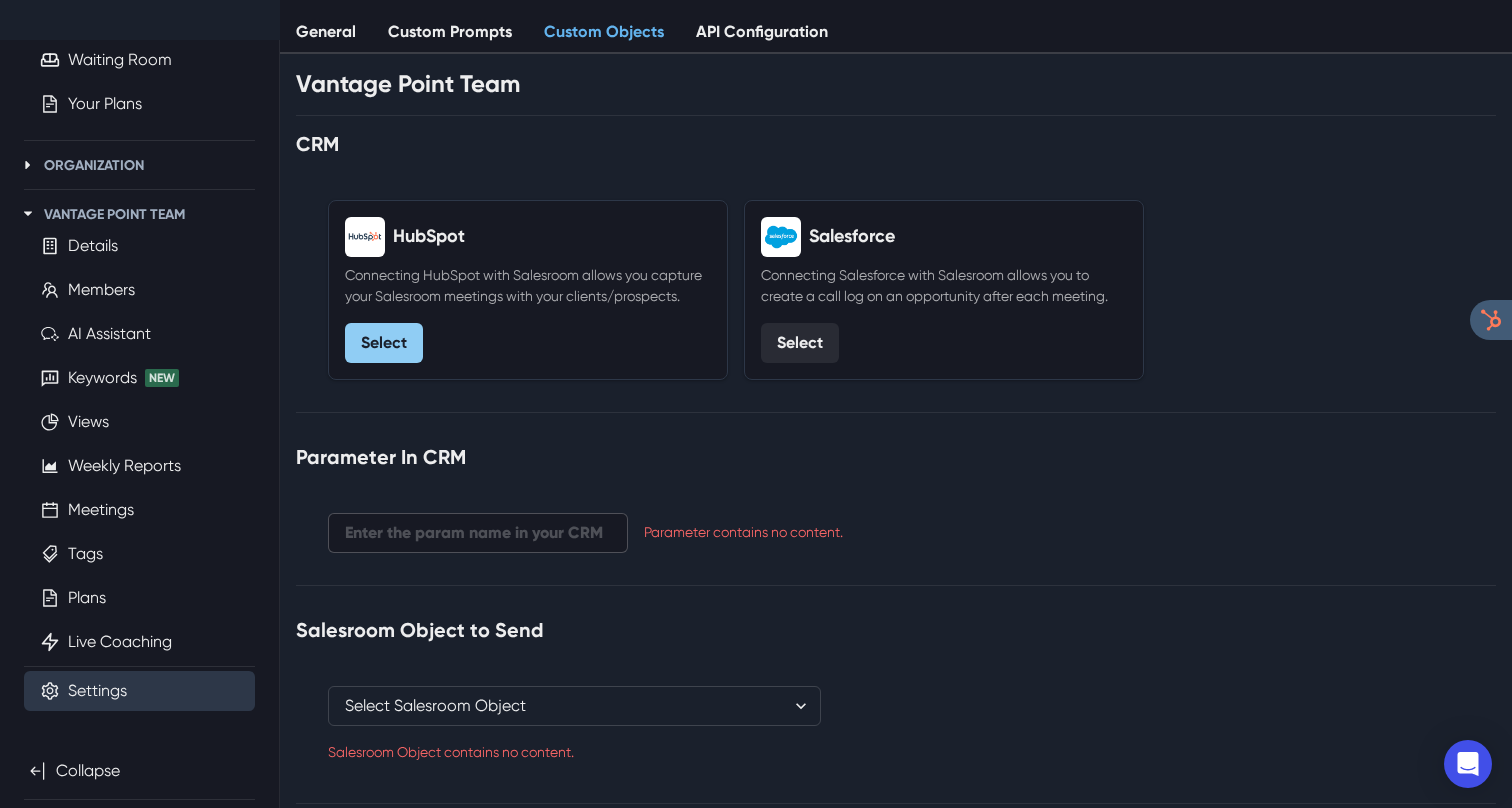 click at bounding box center [478, 533] 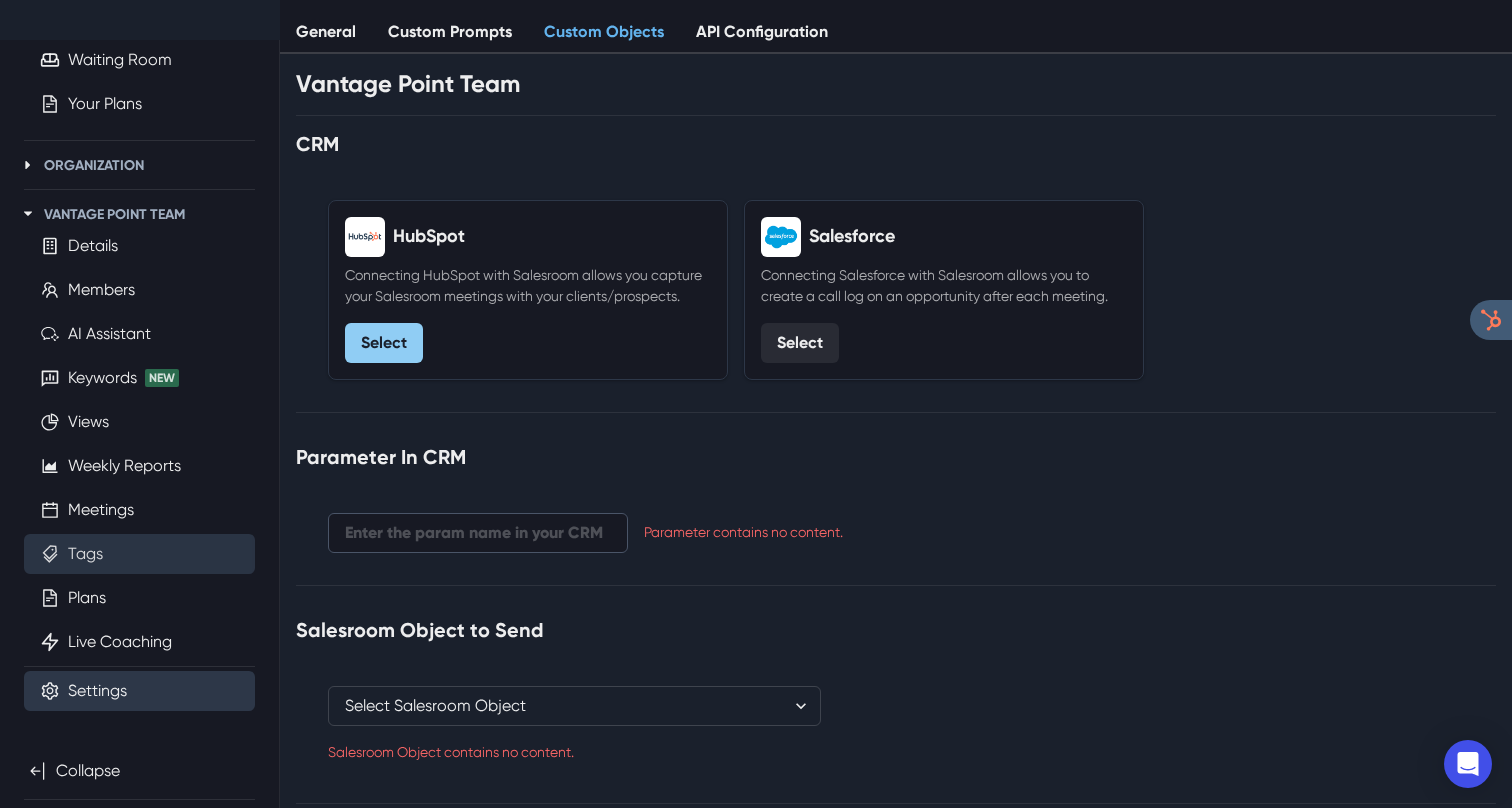 scroll, scrollTop: 152, scrollLeft: 0, axis: vertical 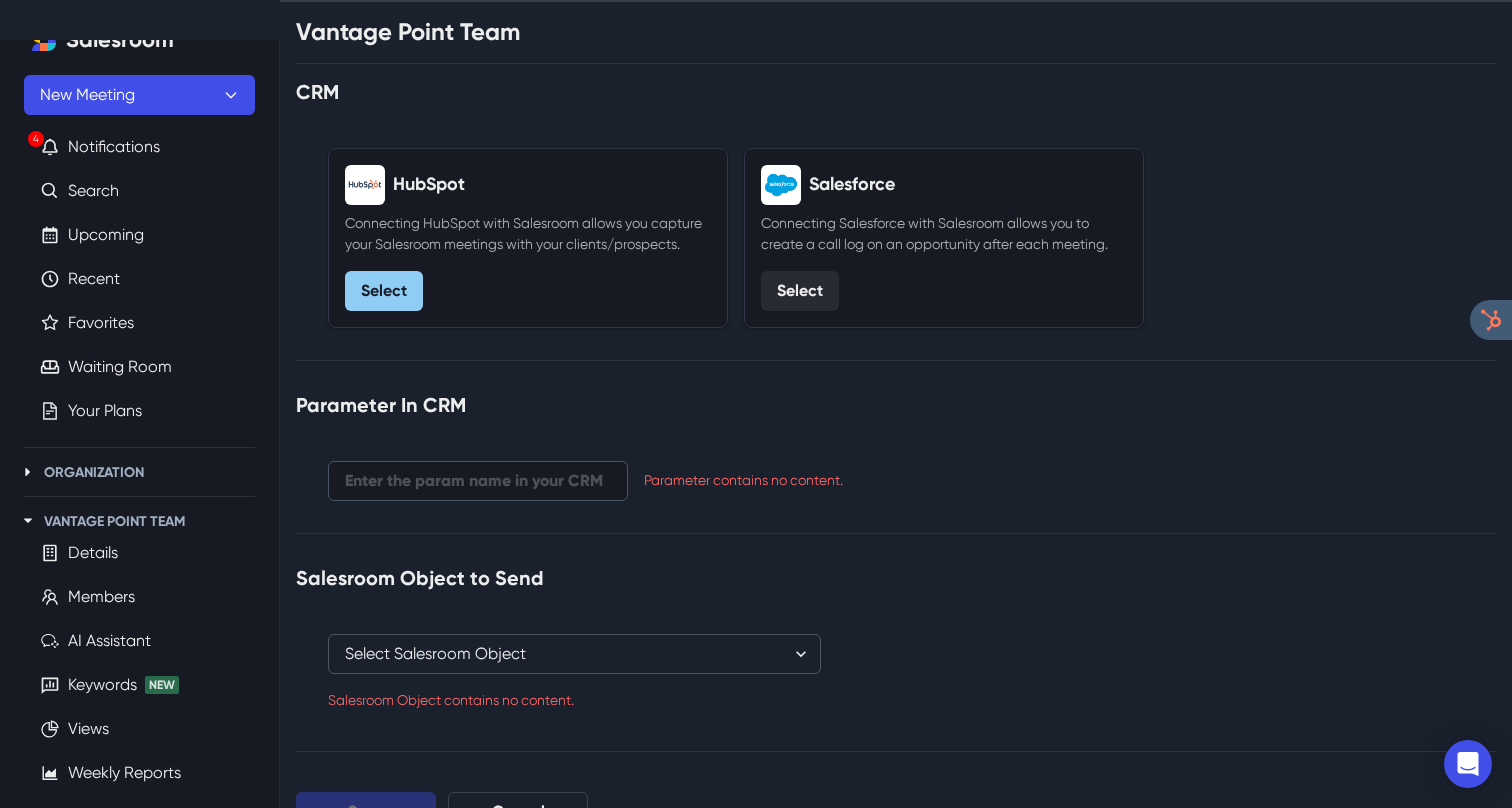 click on "Select Salesroom Object Call Score" at bounding box center (574, 654) 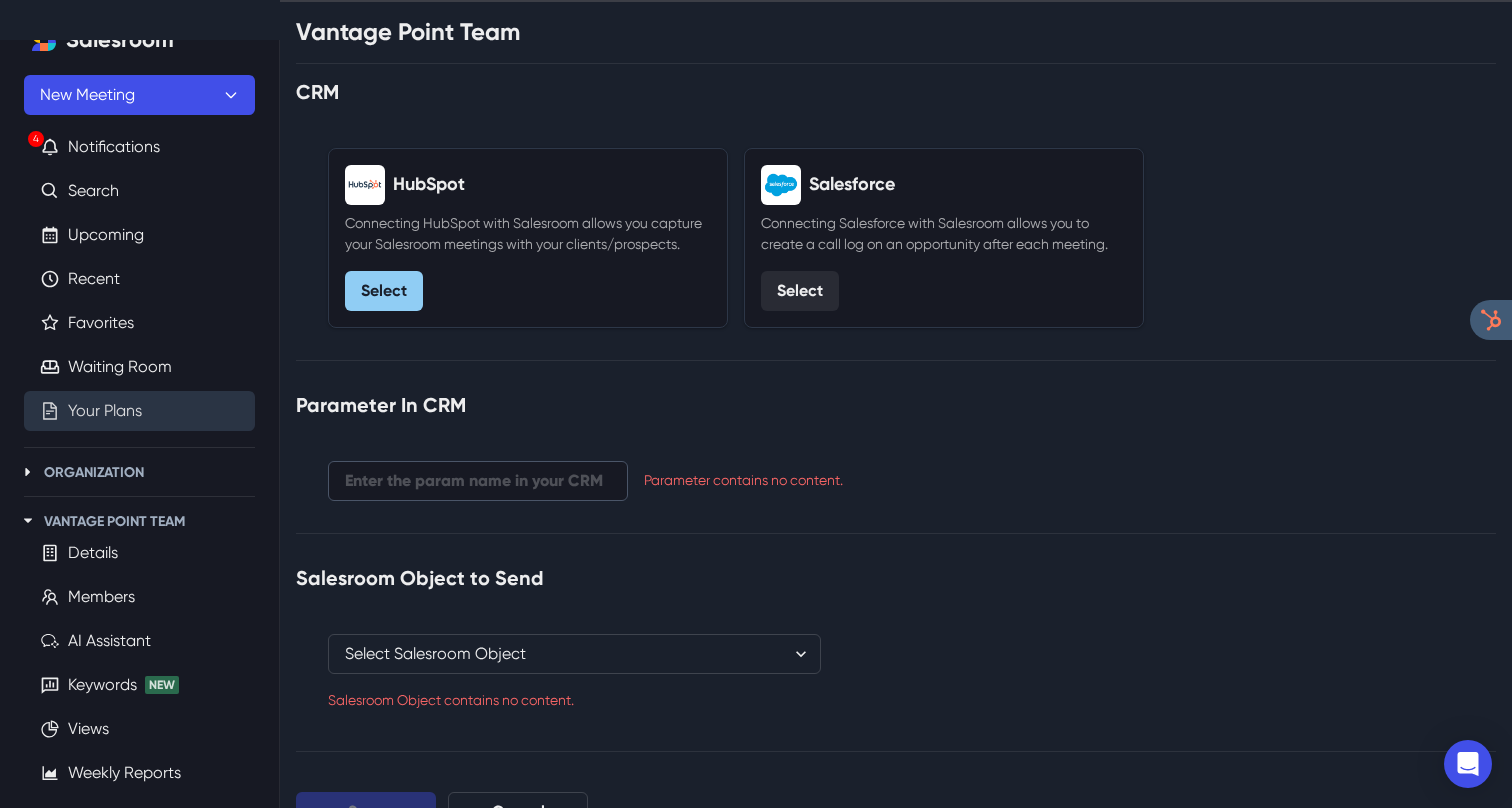 click on "Your Plans" at bounding box center (105, 411) 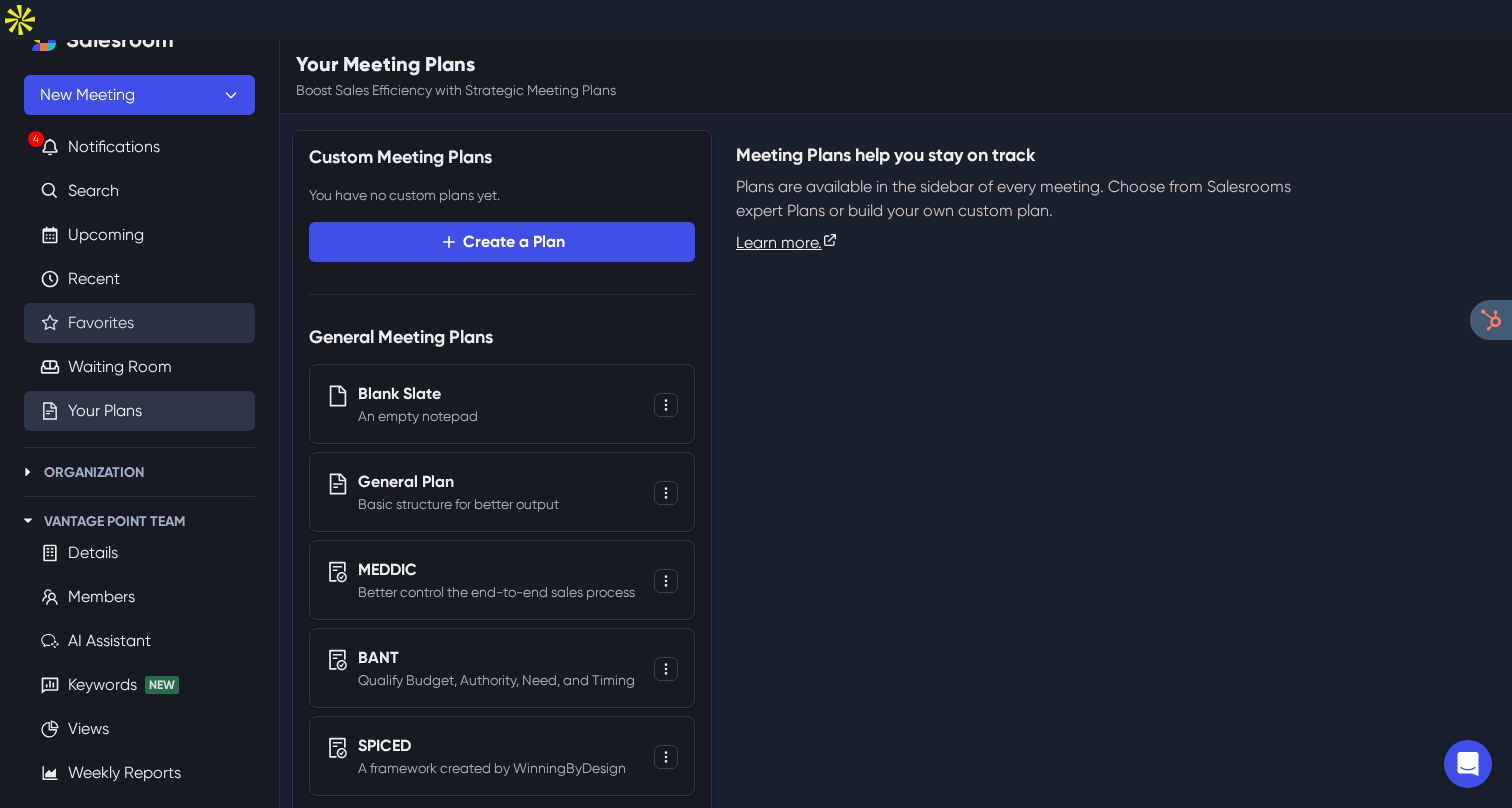 scroll, scrollTop: 344, scrollLeft: 0, axis: vertical 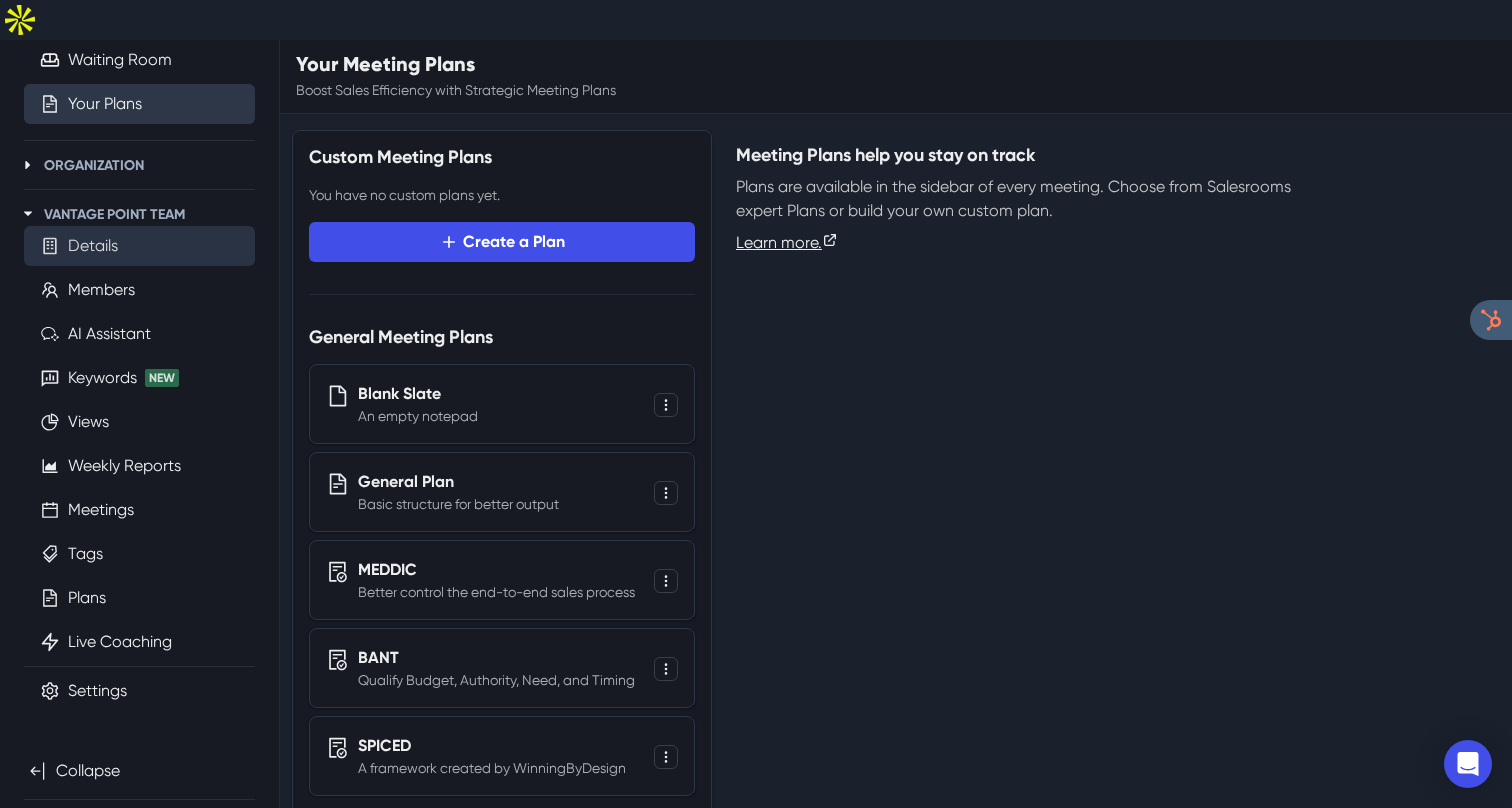 click on "Details" at bounding box center [93, 246] 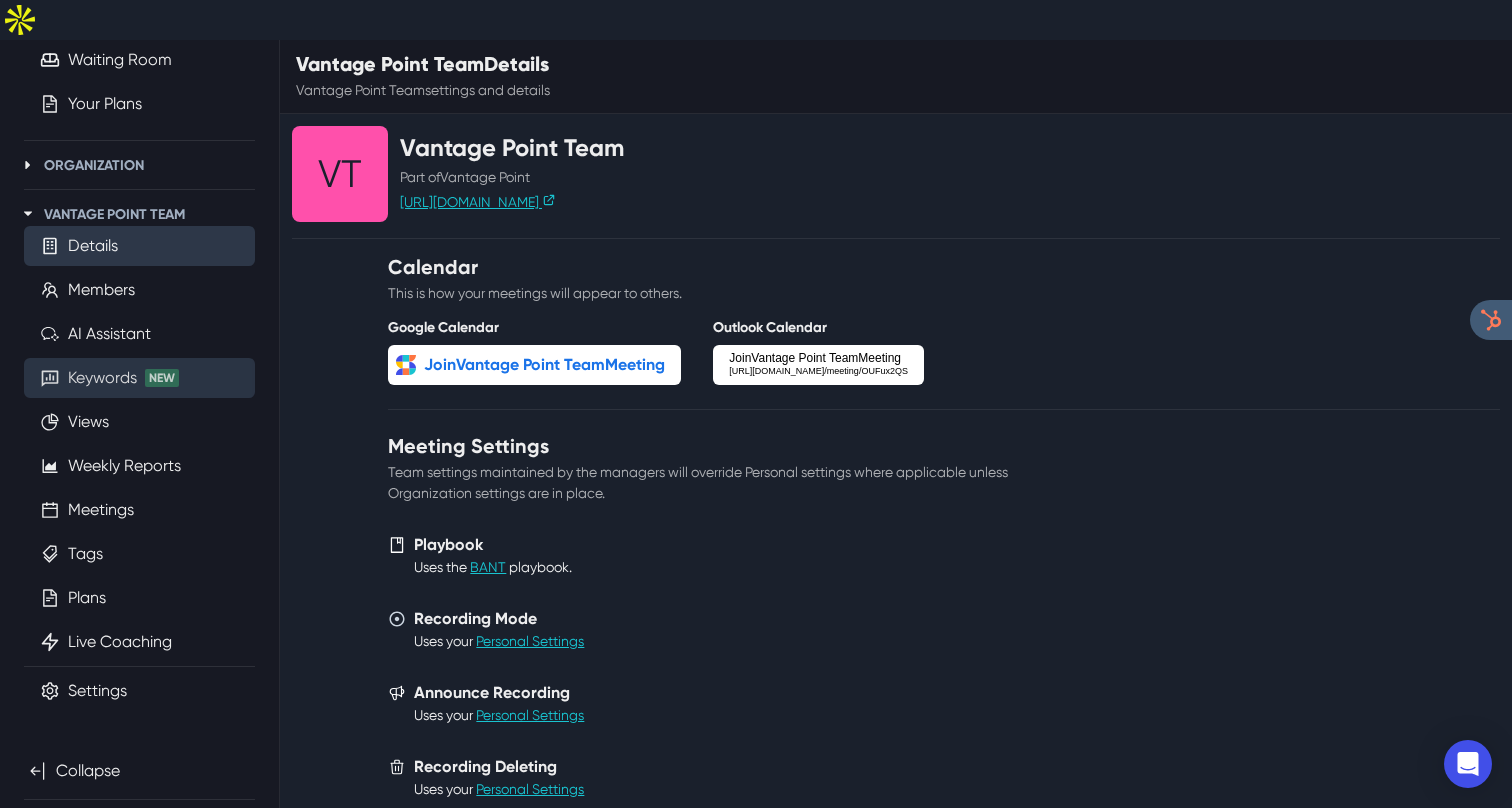 scroll, scrollTop: 218, scrollLeft: 0, axis: vertical 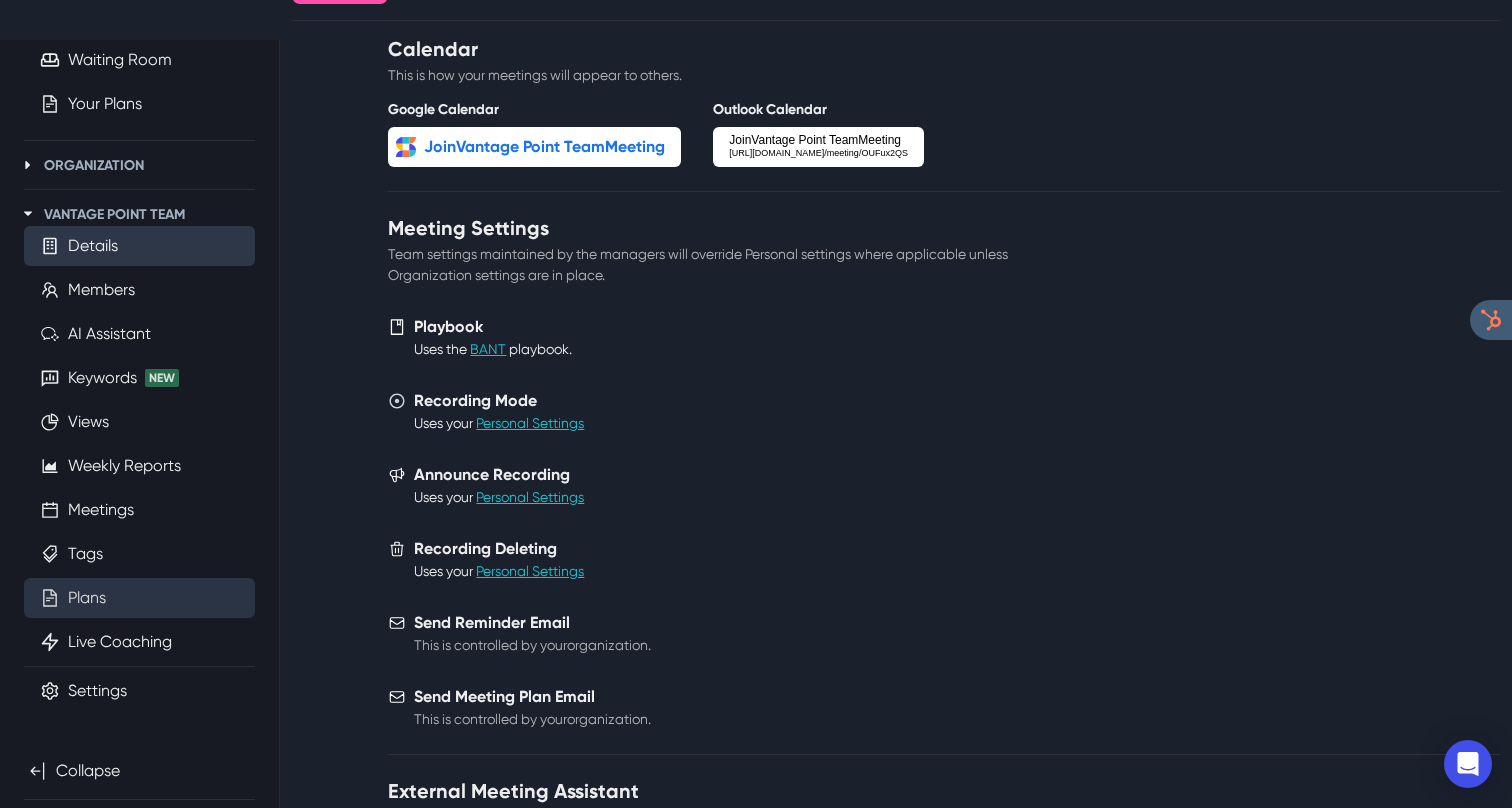 click on "Plans" at bounding box center (87, 598) 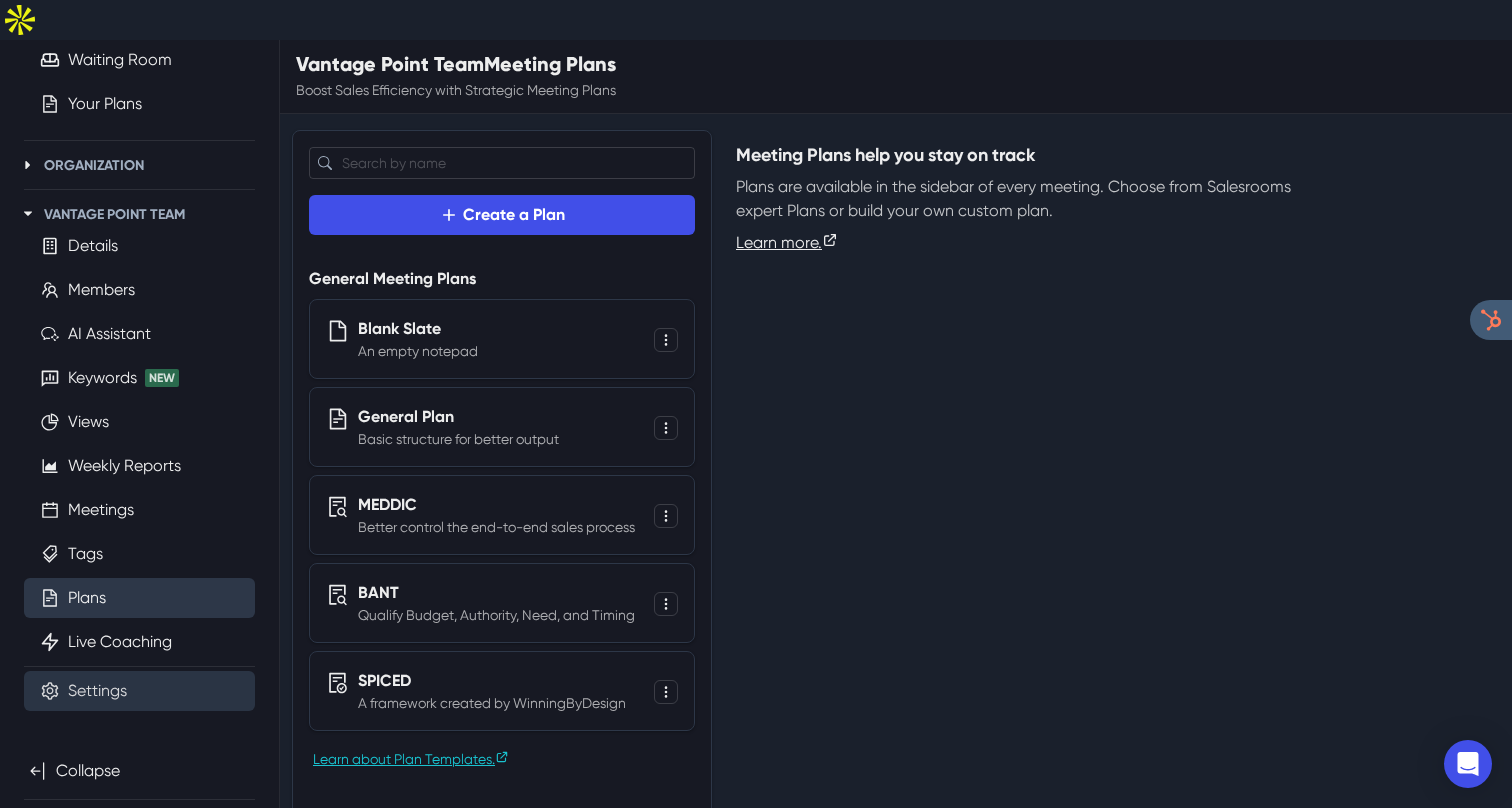click on "Settings" at bounding box center (97, 691) 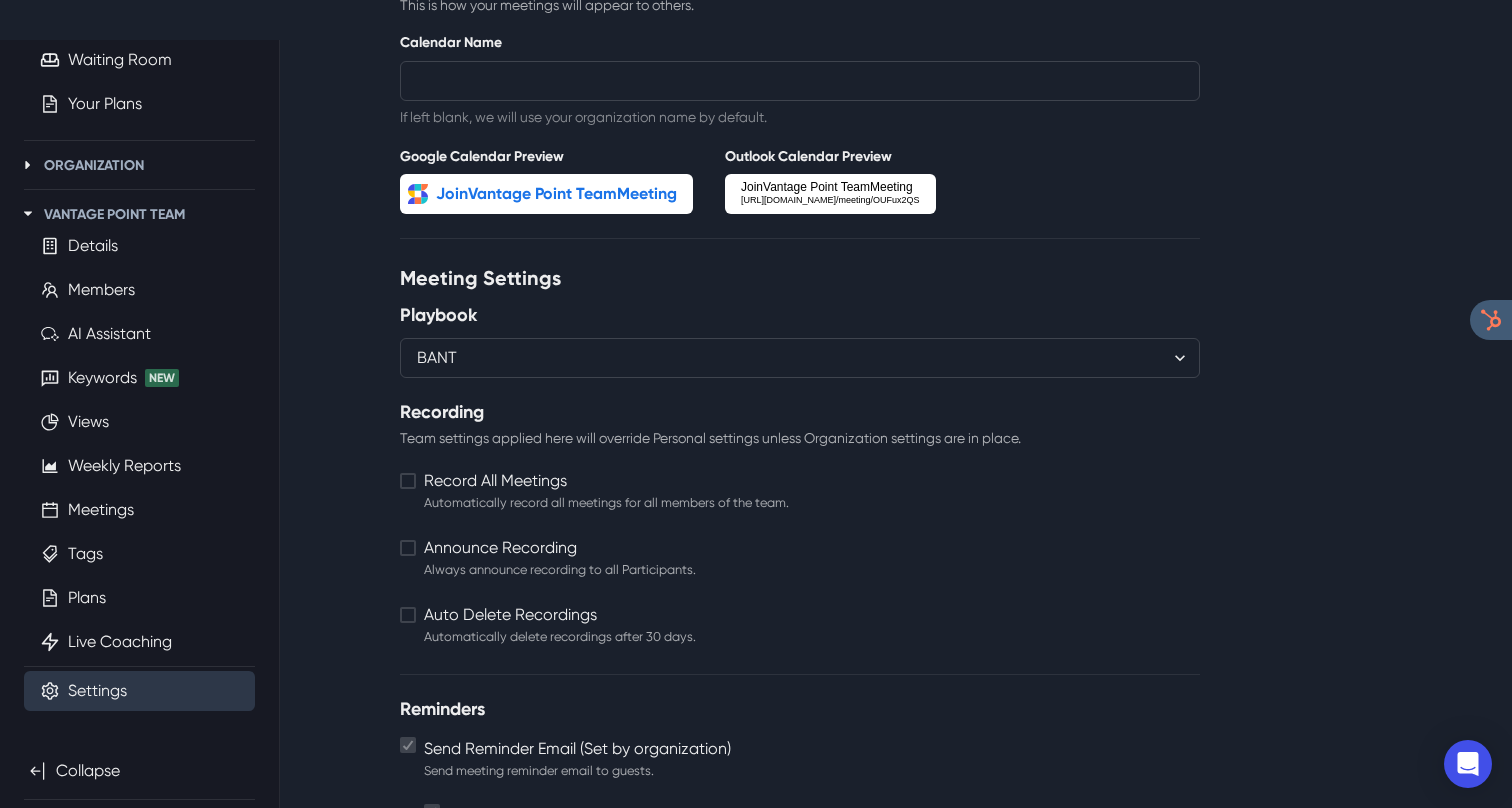 scroll, scrollTop: 998, scrollLeft: 0, axis: vertical 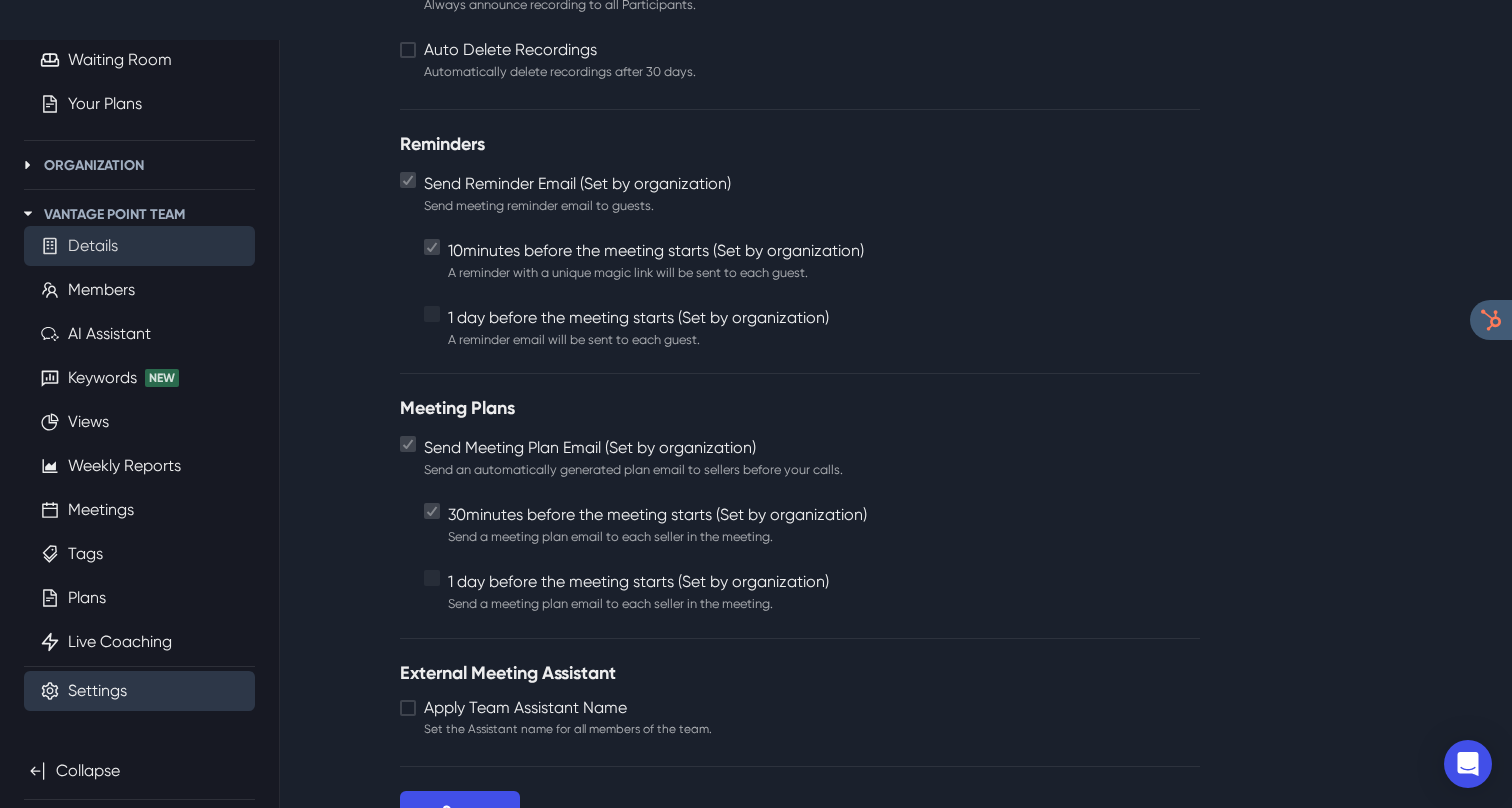 click on "Details" at bounding box center [93, 246] 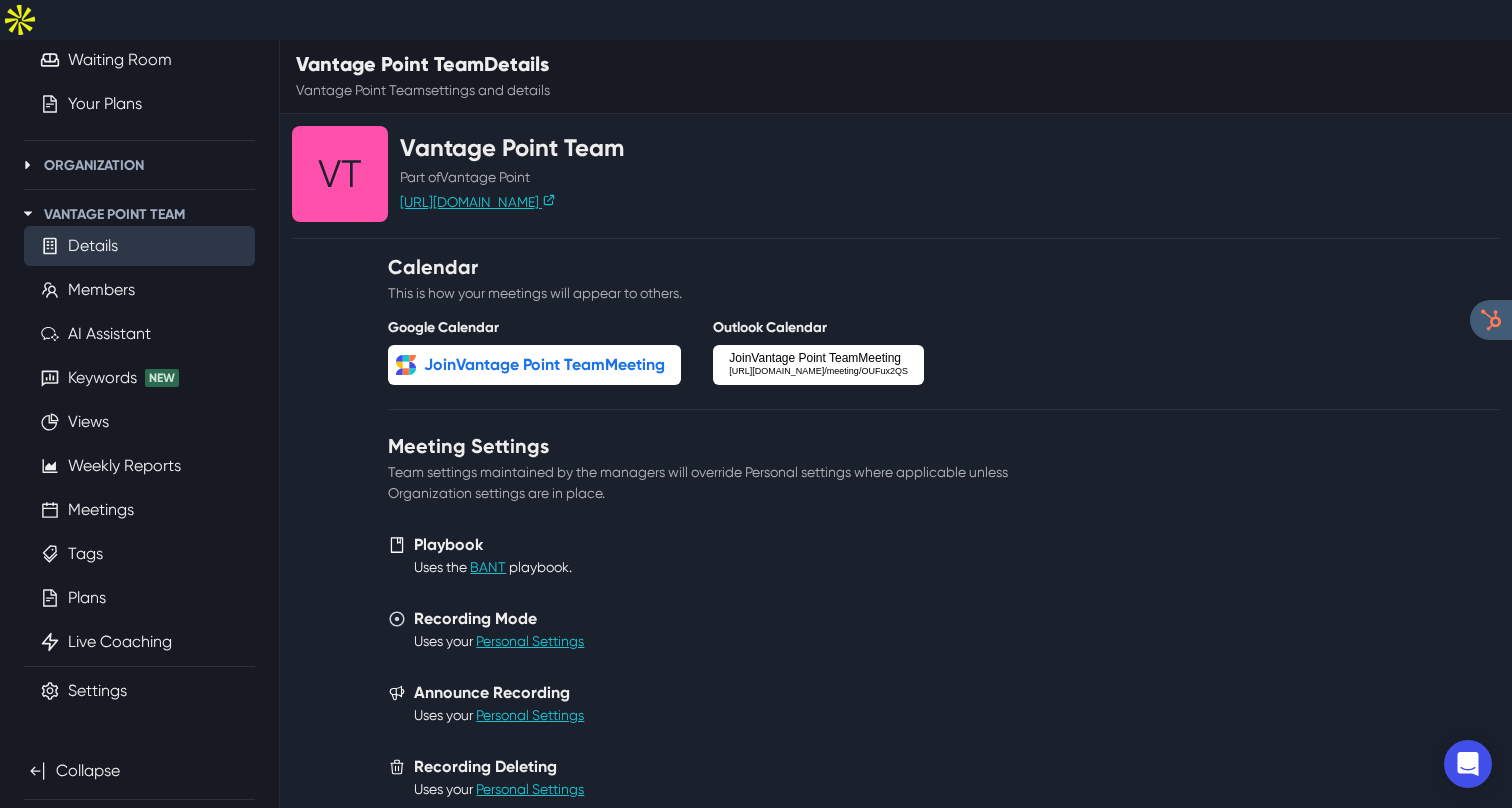 scroll, scrollTop: 394, scrollLeft: 0, axis: vertical 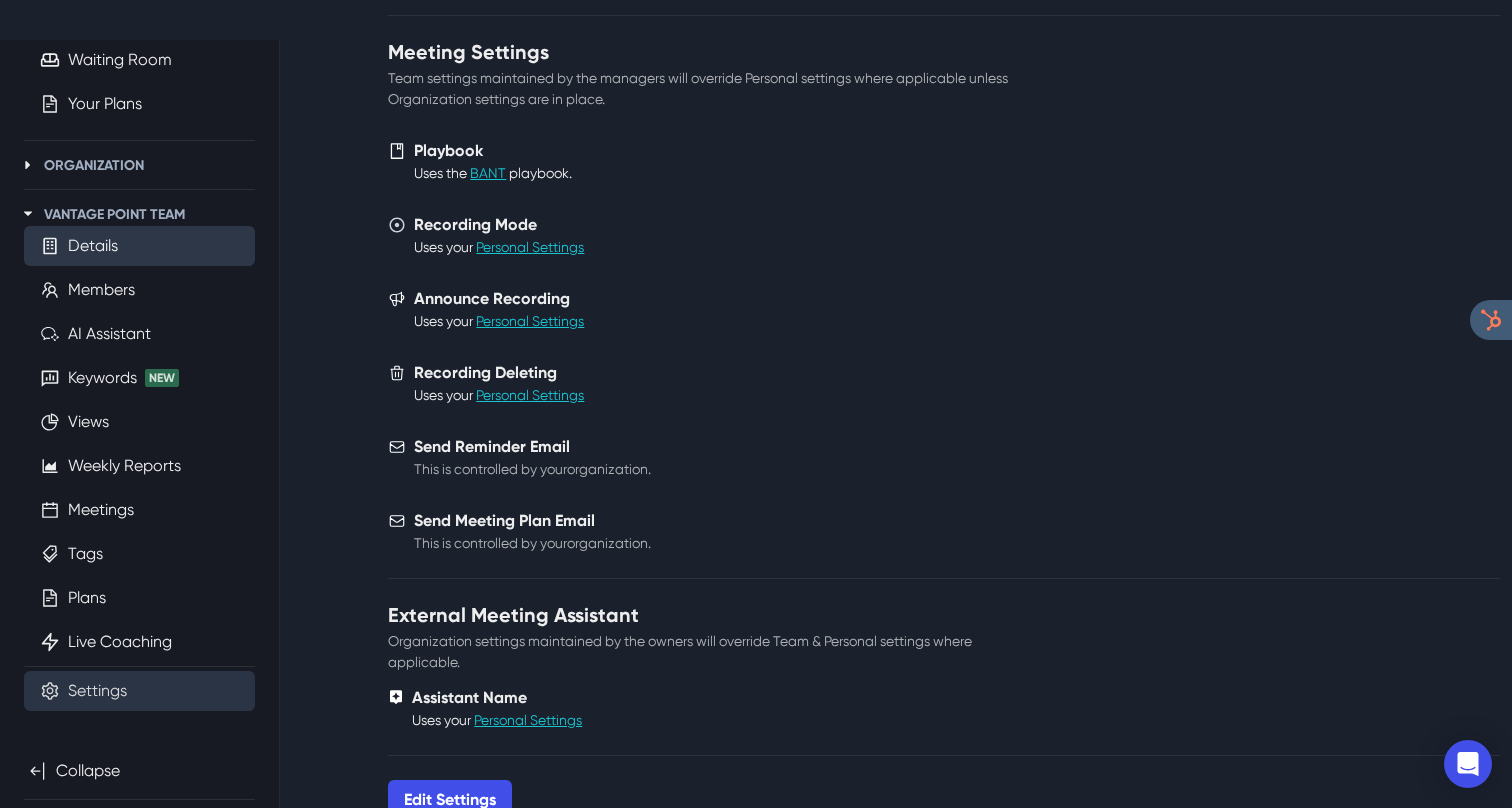 click on "Settings" at bounding box center (97, 691) 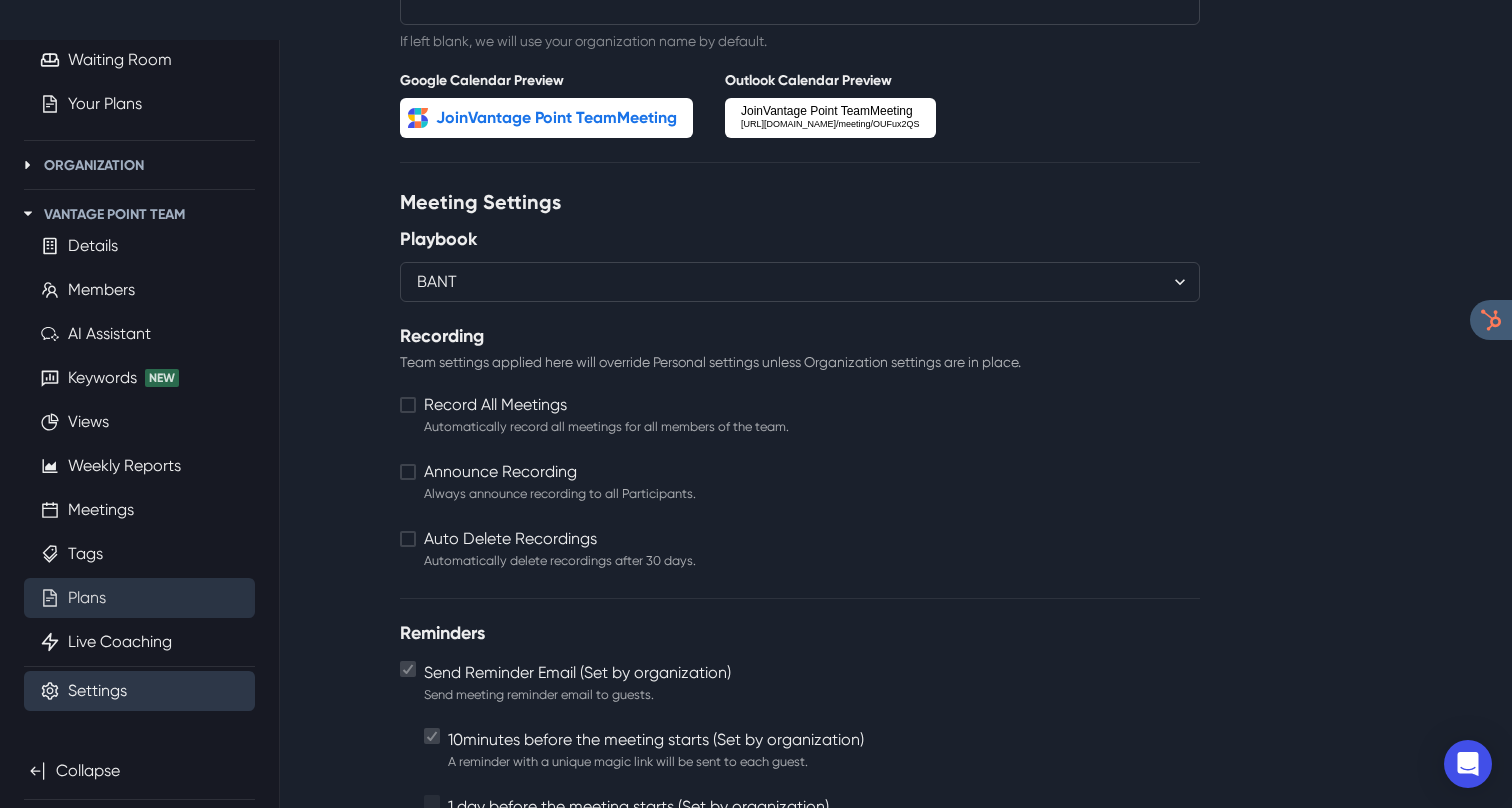 scroll, scrollTop: 998, scrollLeft: 0, axis: vertical 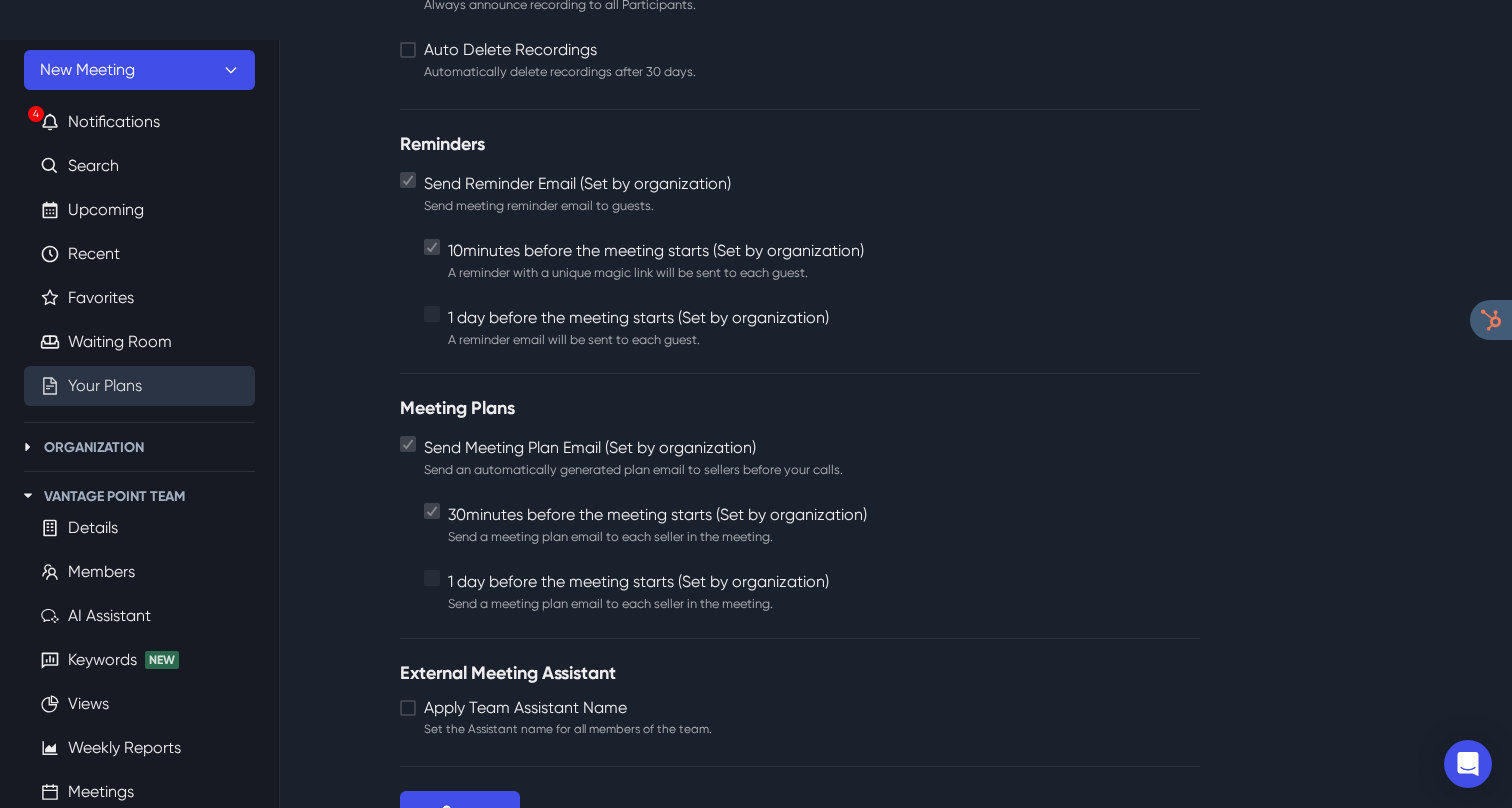click on "Your Plans" at bounding box center [105, 386] 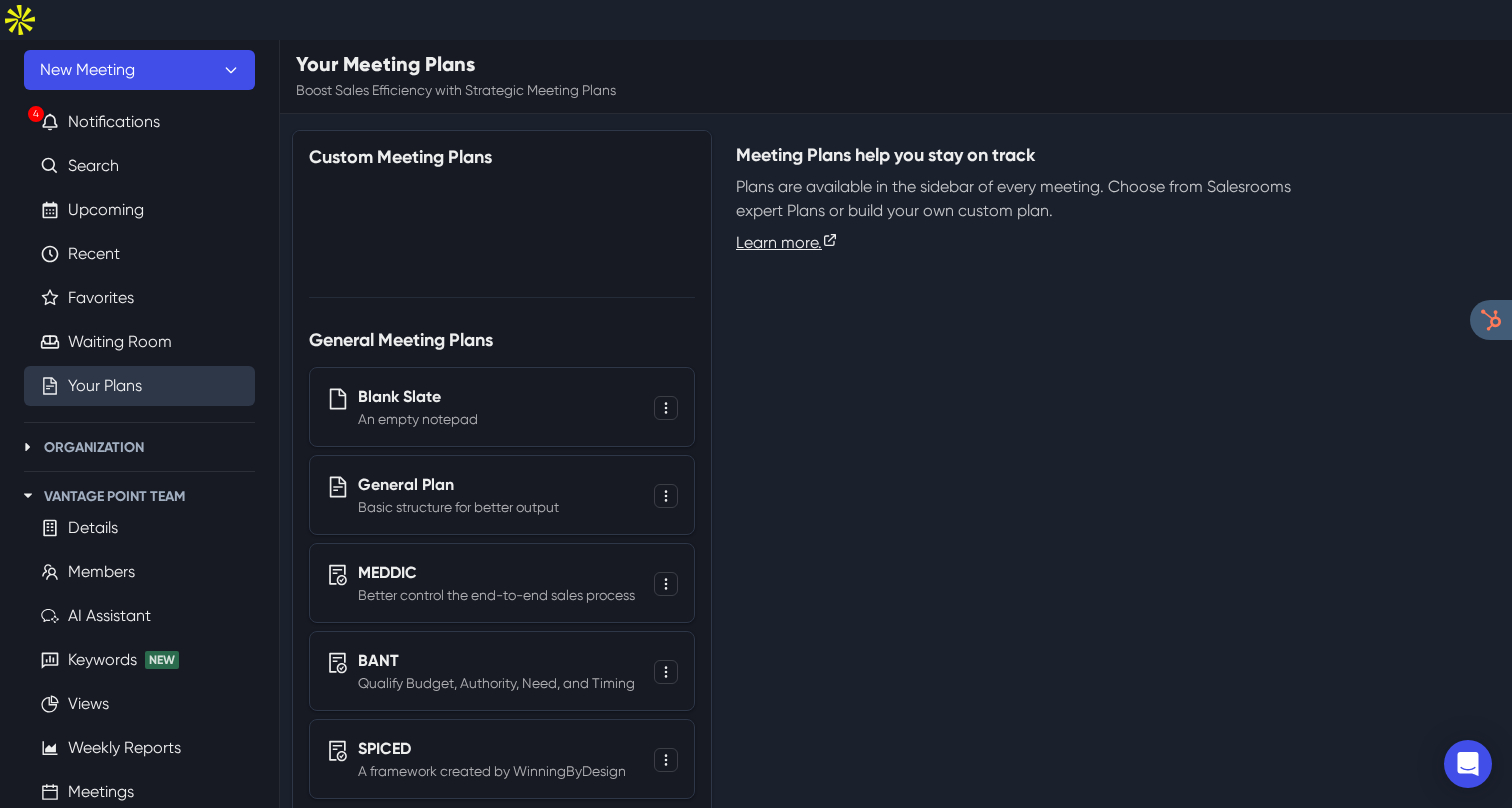 scroll, scrollTop: 0, scrollLeft: 0, axis: both 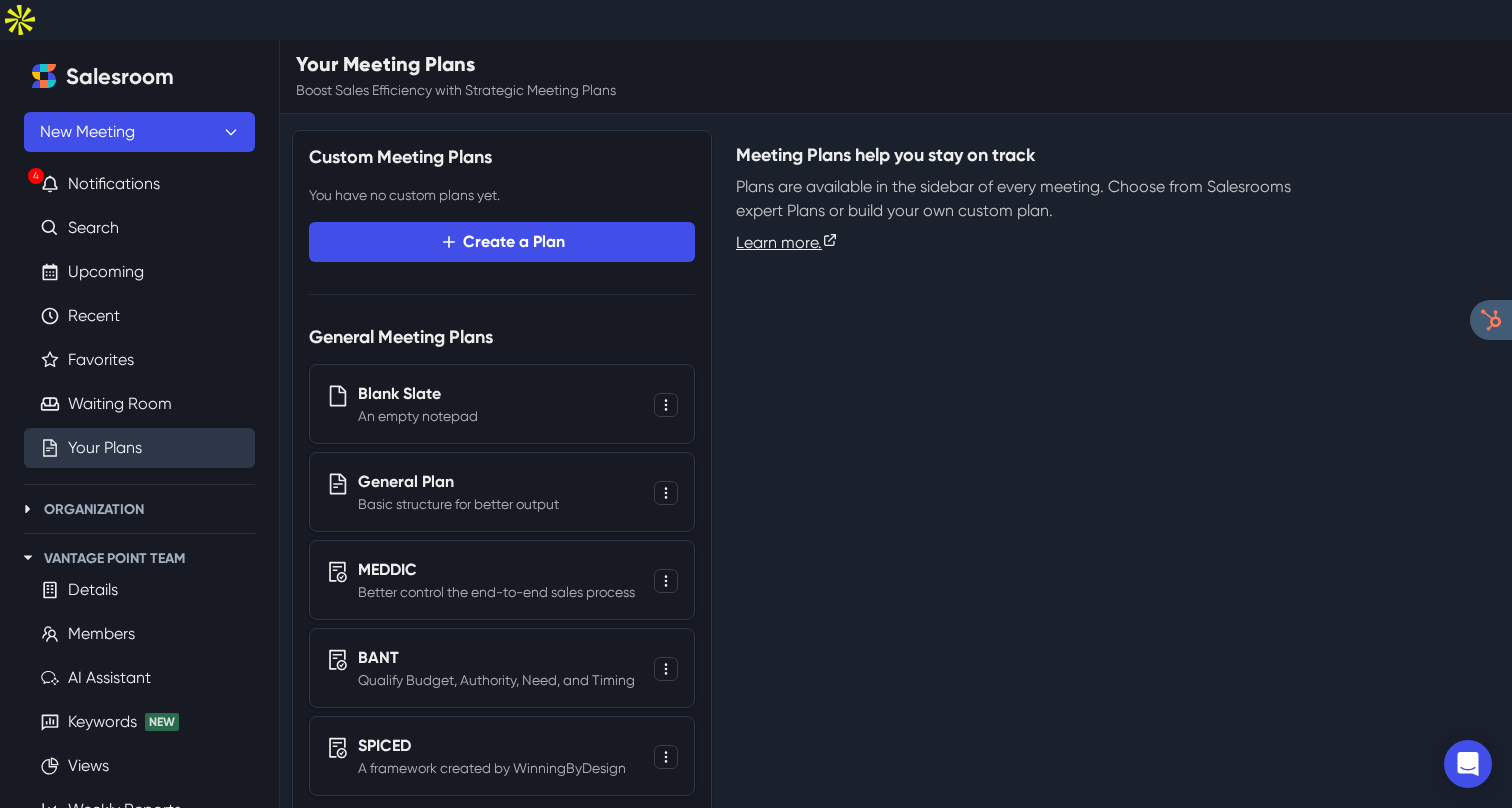click at bounding box center (44, 76) 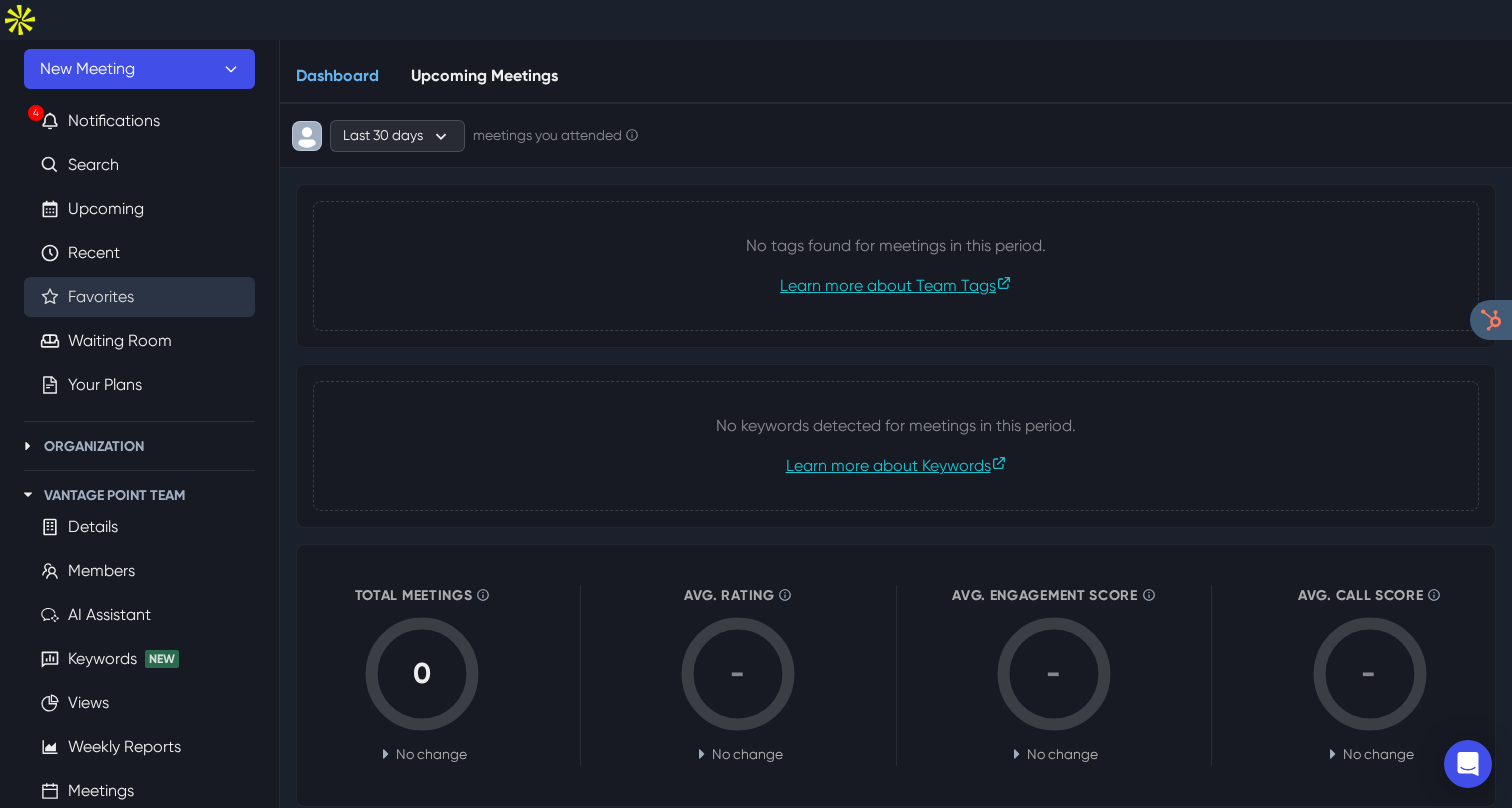 scroll, scrollTop: 0, scrollLeft: 0, axis: both 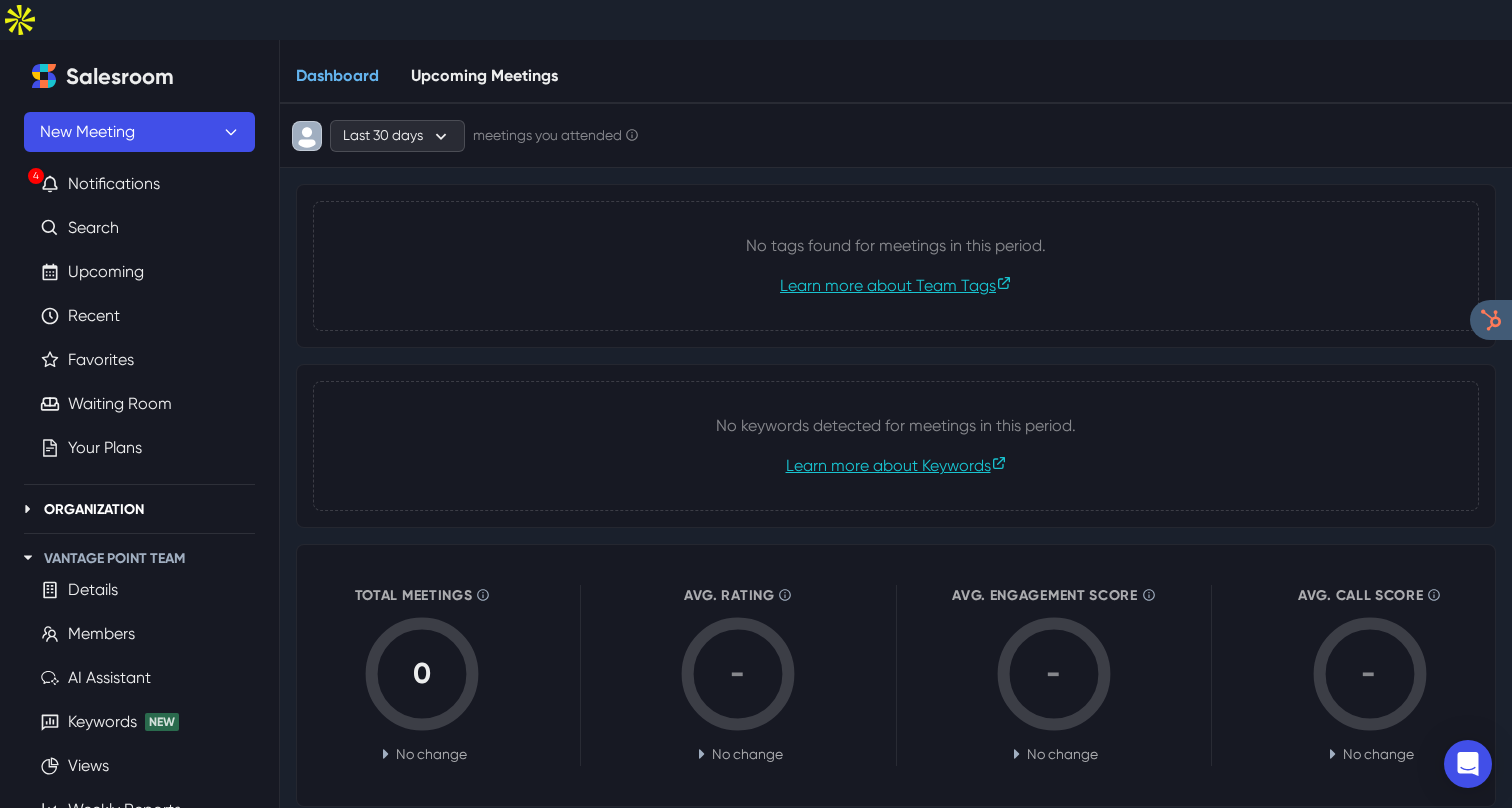click at bounding box center [28, 509] 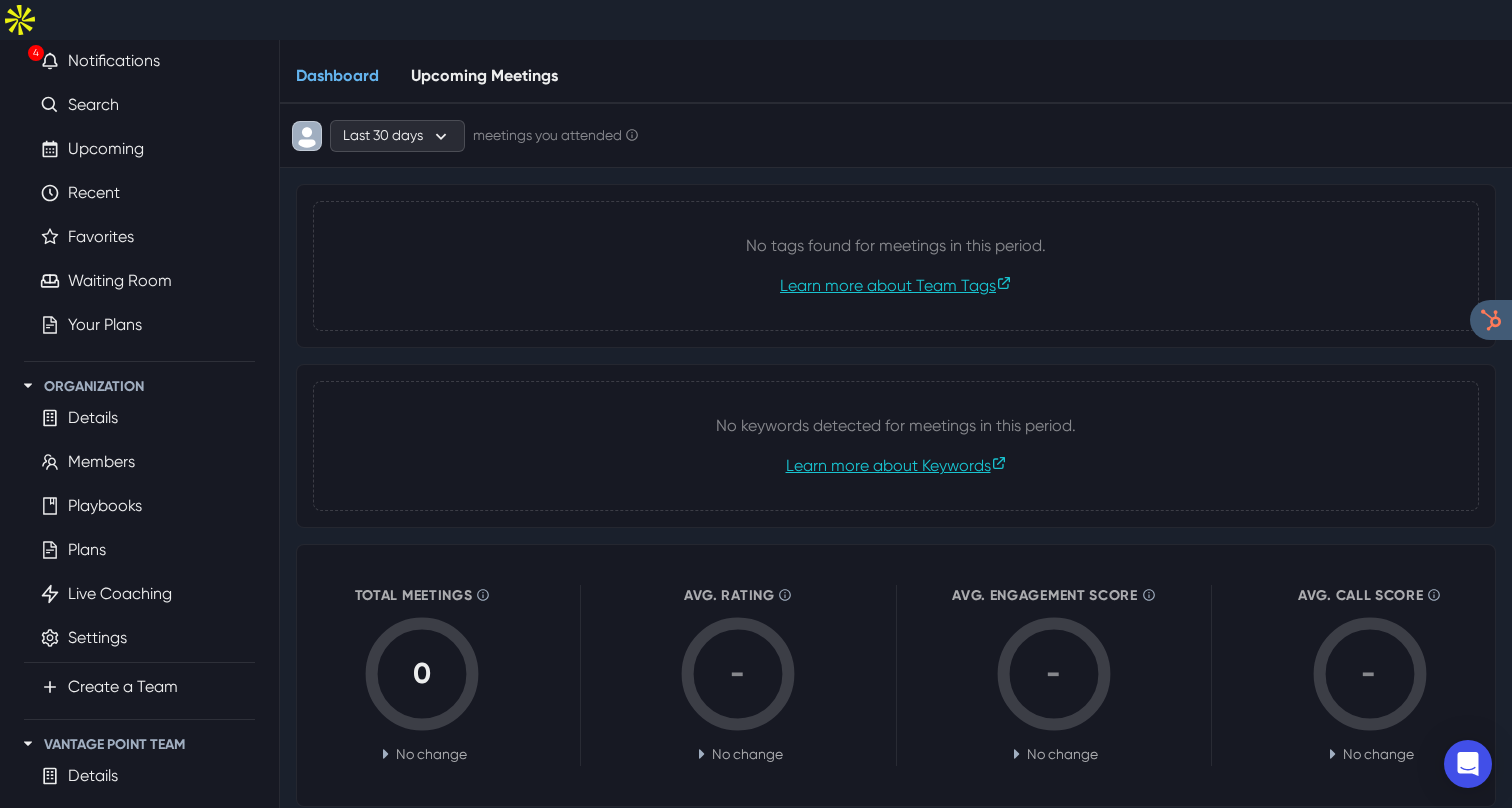 scroll, scrollTop: 176, scrollLeft: 0, axis: vertical 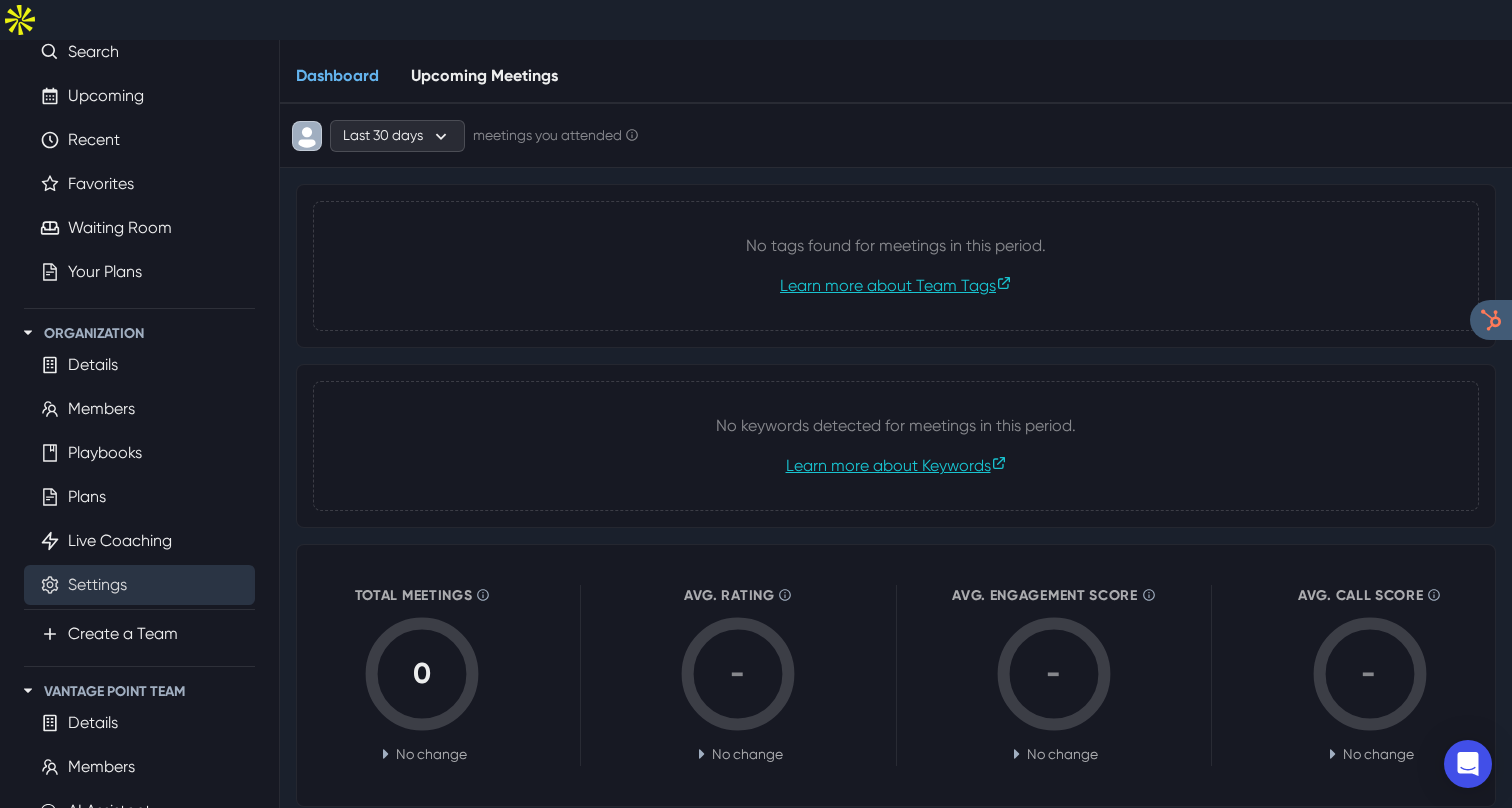 click on "Settings" at bounding box center (97, 585) 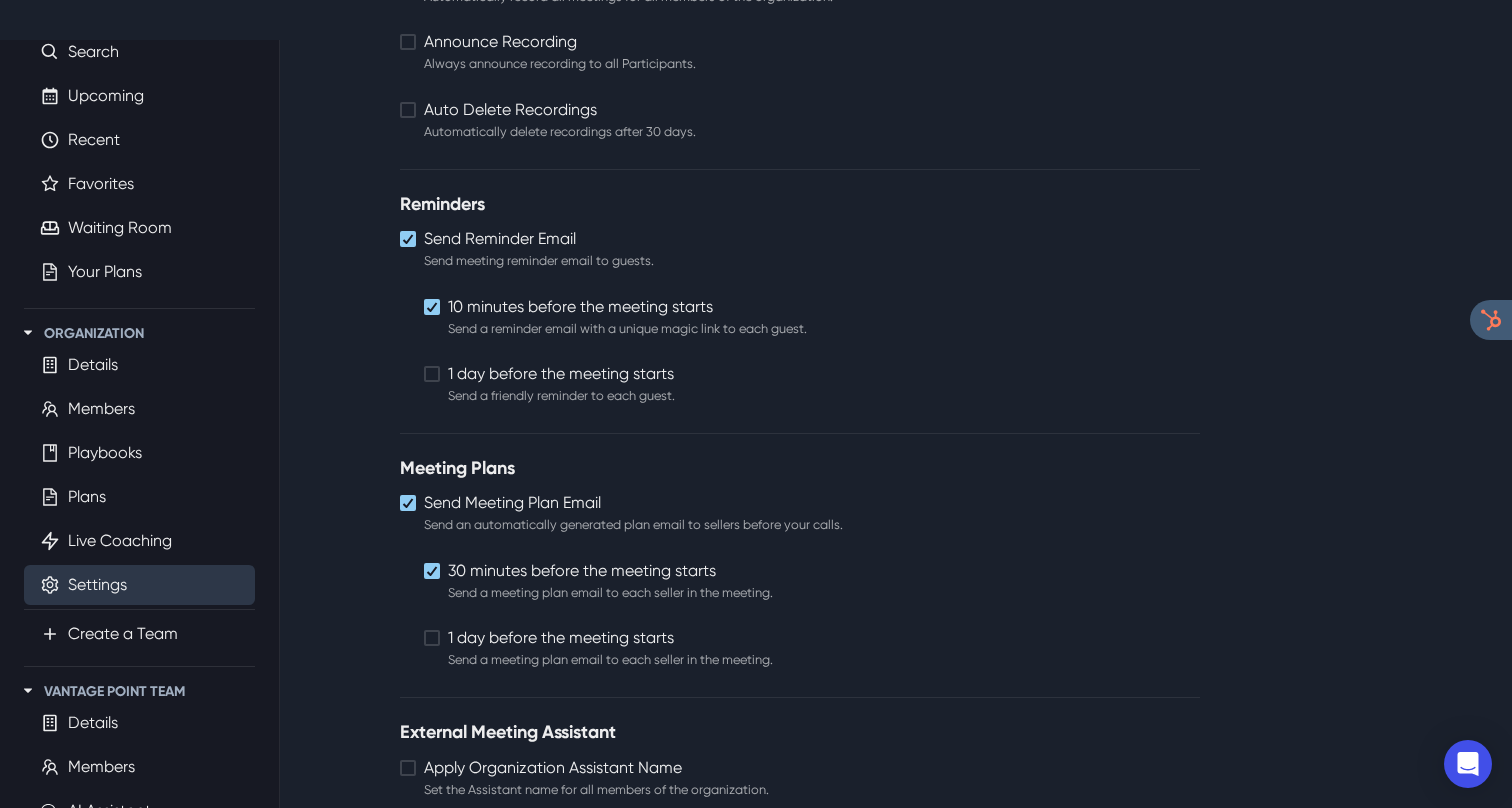 scroll, scrollTop: 979, scrollLeft: 0, axis: vertical 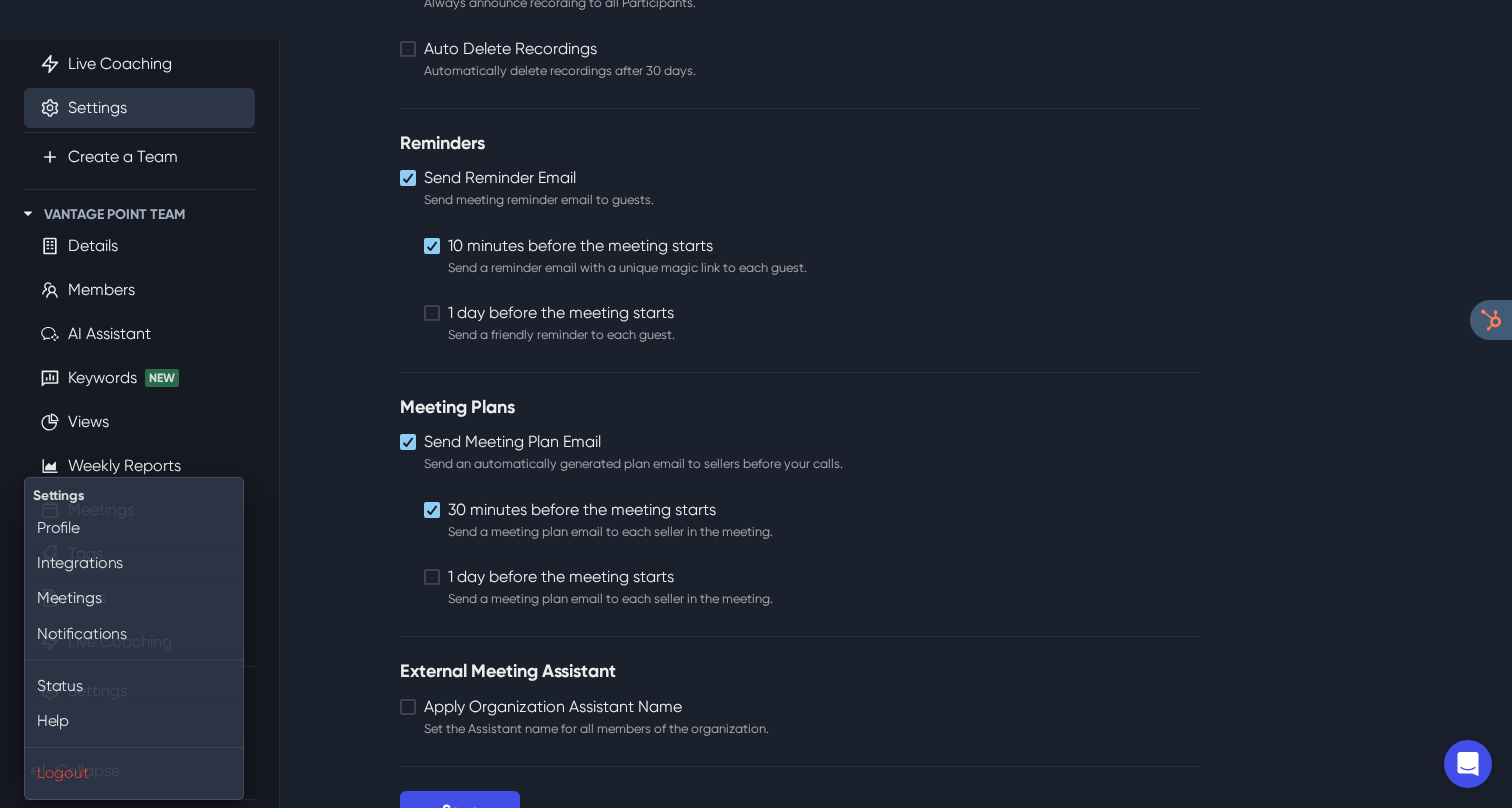 click on "[PERSON_NAME] [PERSON_NAME][EMAIL_ADDRESS][DOMAIN_NAME]" at bounding box center (139, 828) 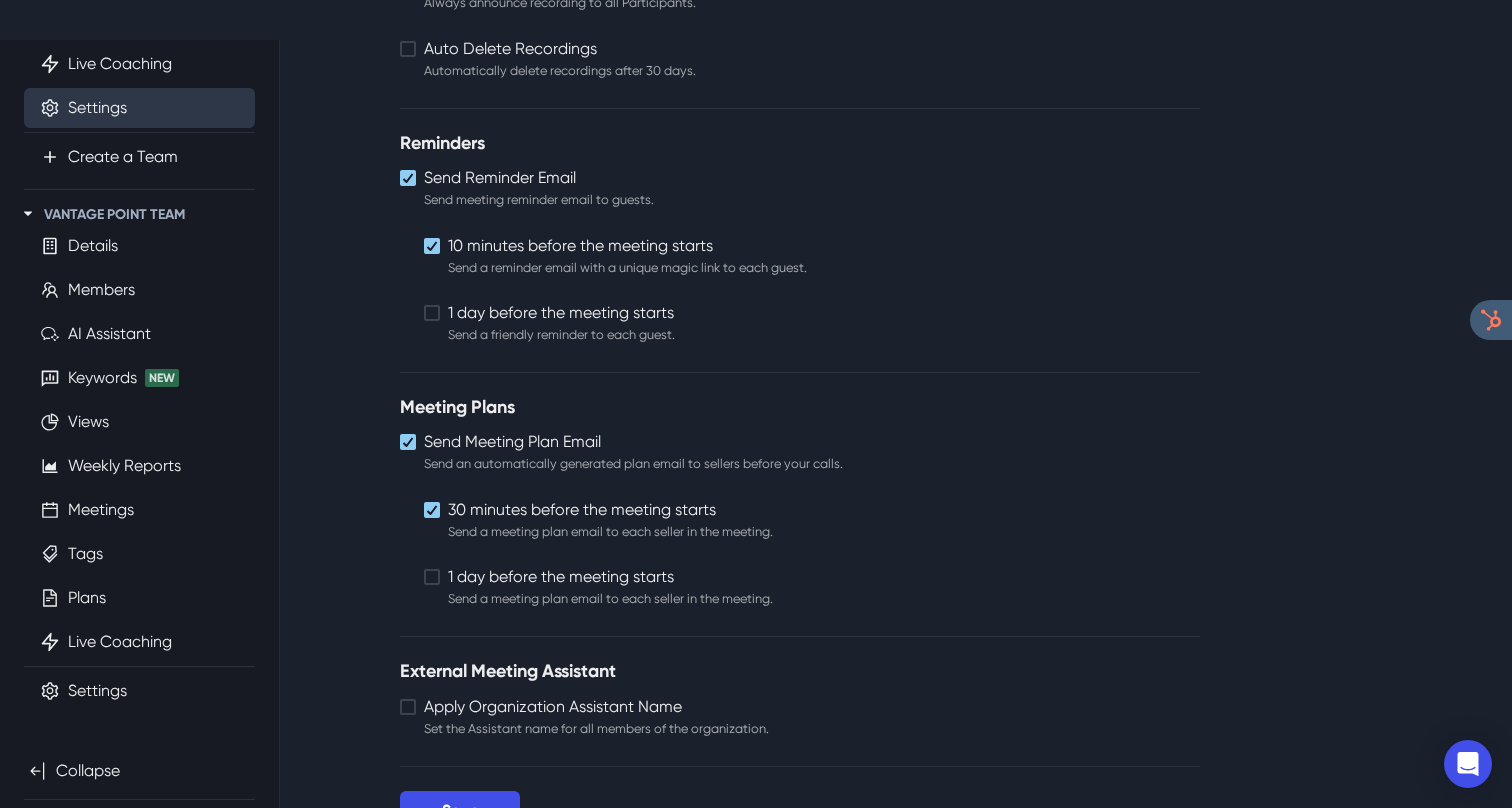 click on "[PERSON_NAME] [PERSON_NAME][EMAIL_ADDRESS][DOMAIN_NAME]" at bounding box center [139, 828] 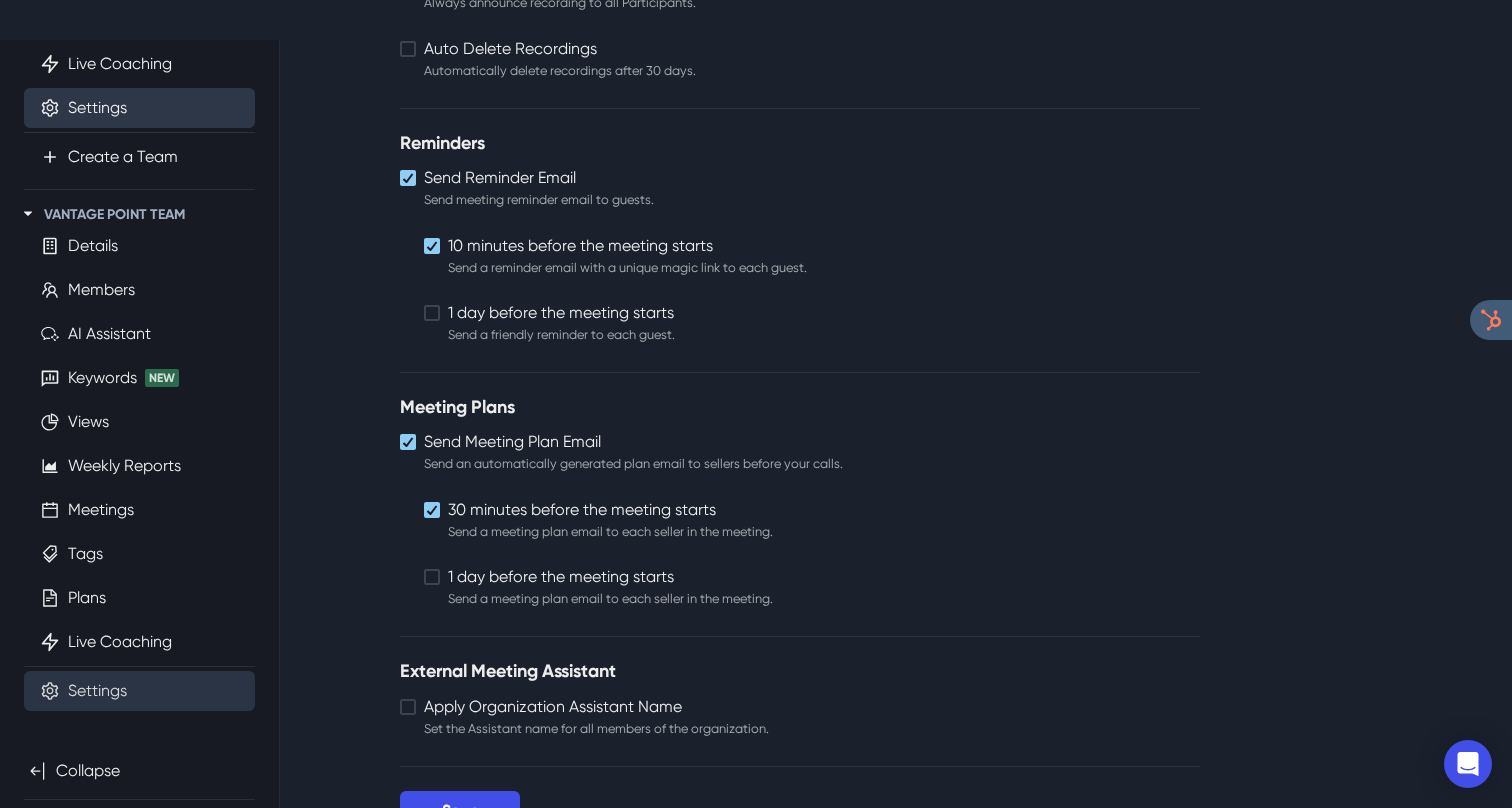 click on "Settings" at bounding box center [97, 691] 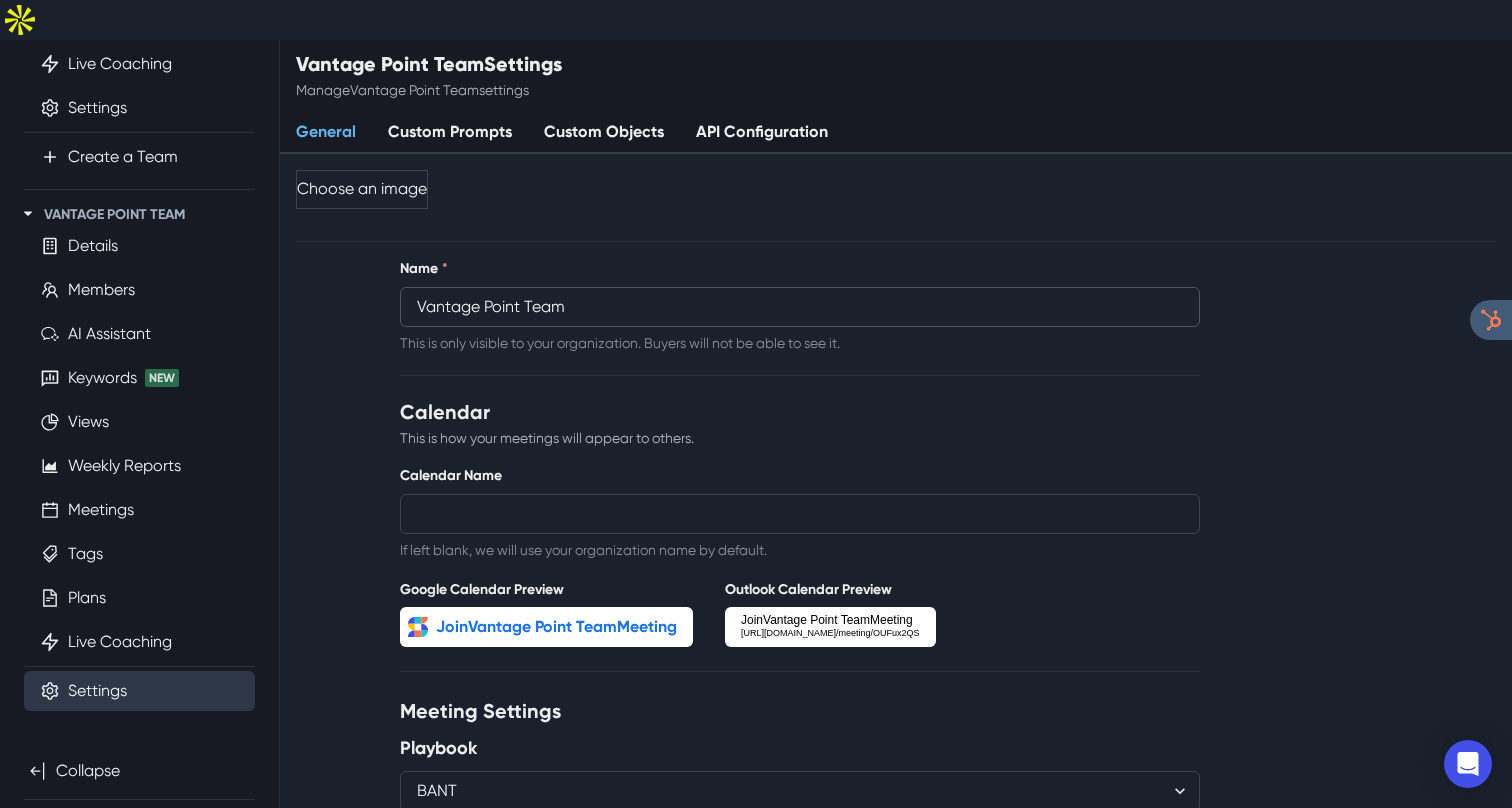 scroll, scrollTop: 998, scrollLeft: 0, axis: vertical 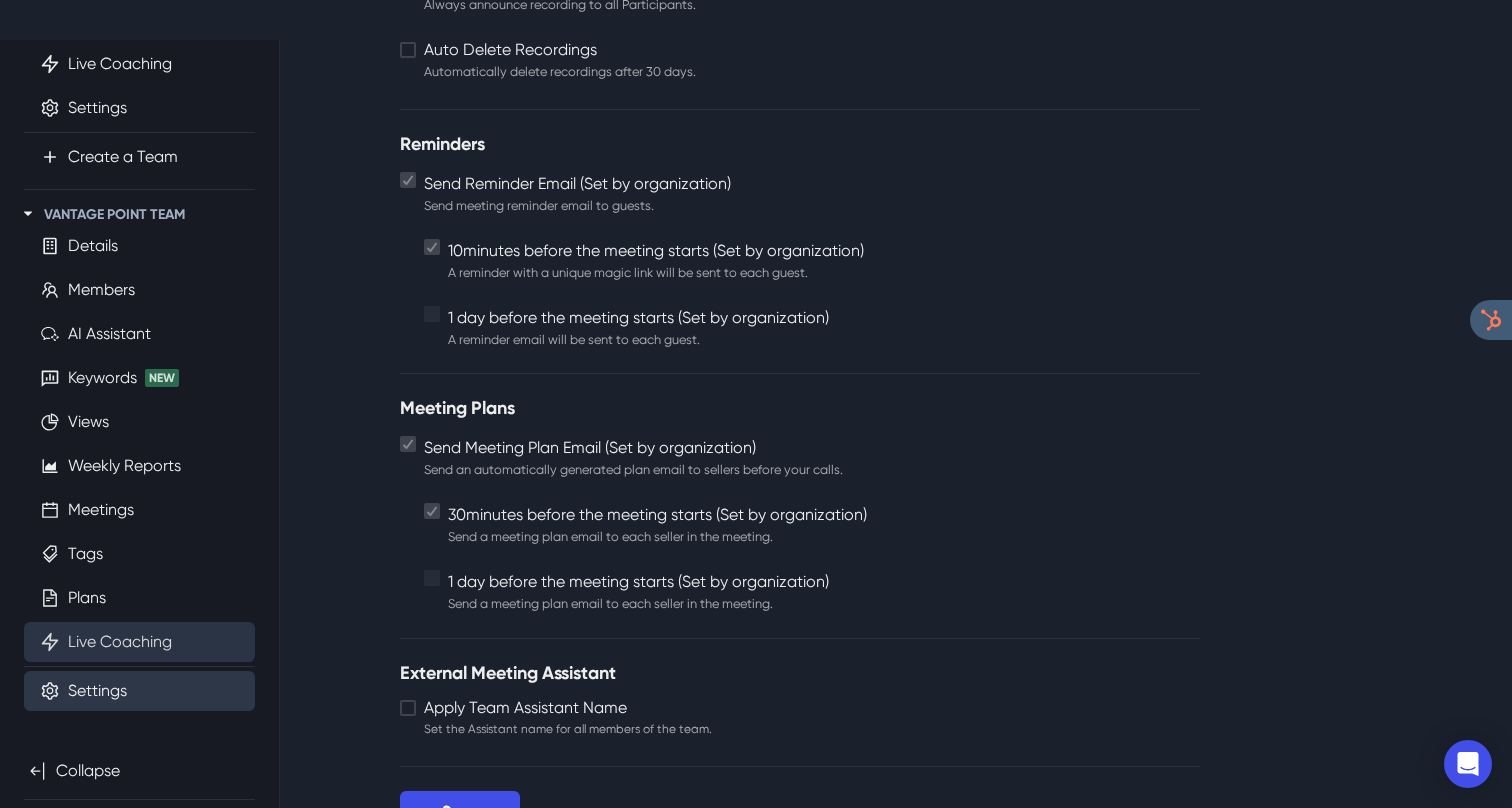 click on "Live Coaching" at bounding box center [120, 642] 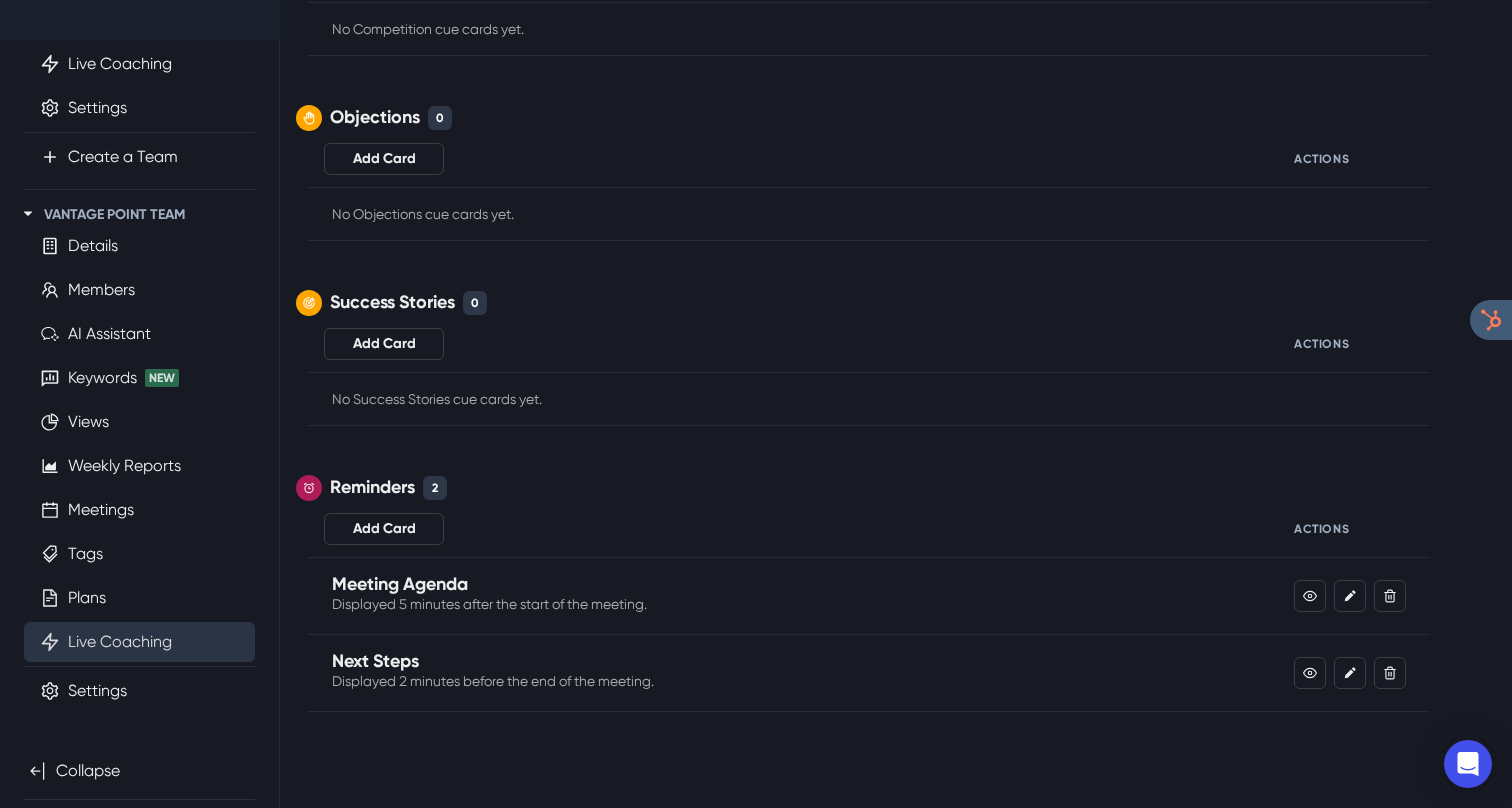 scroll, scrollTop: 0, scrollLeft: 0, axis: both 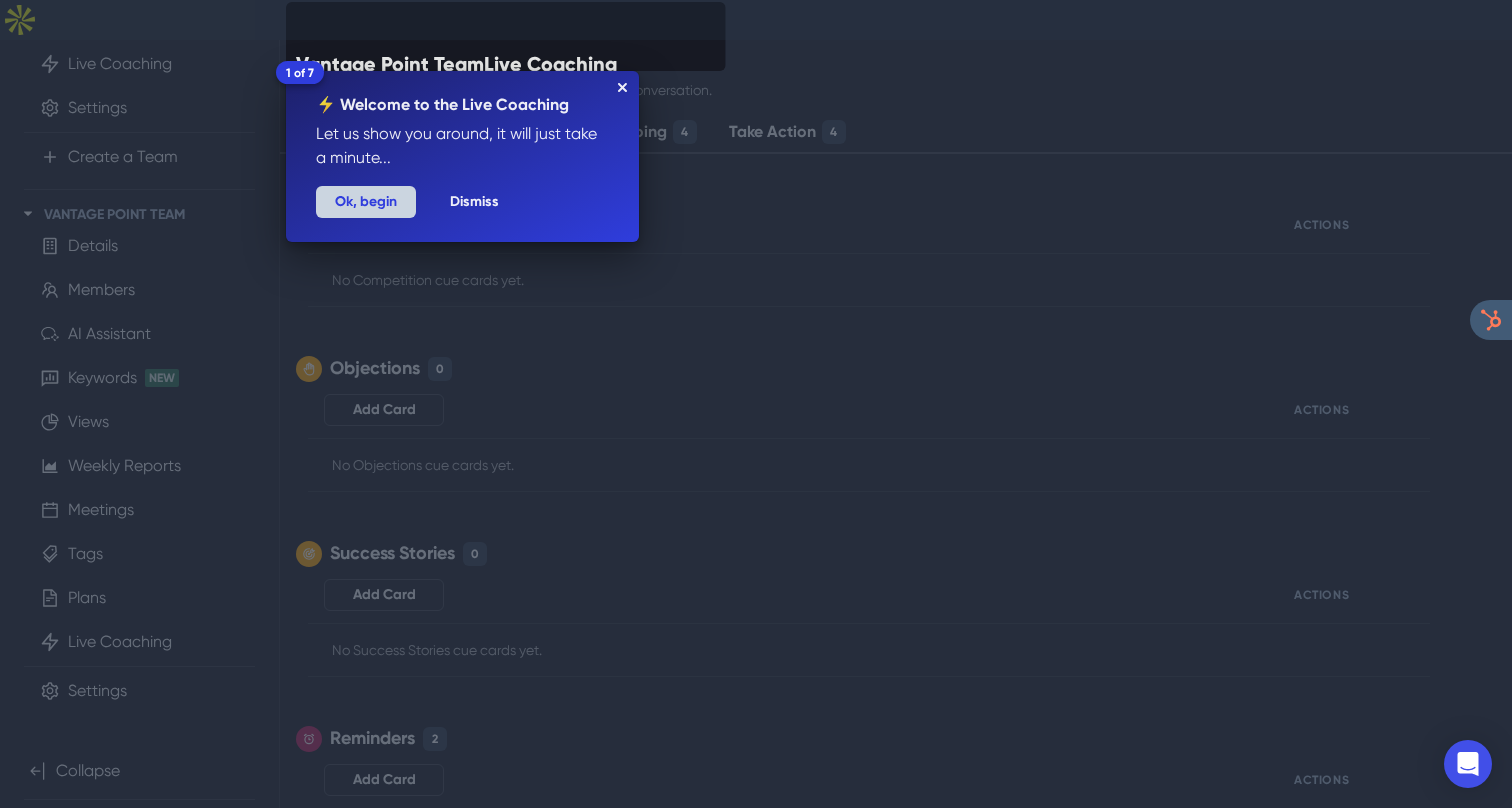 click on "Ok, begin" at bounding box center [366, 202] 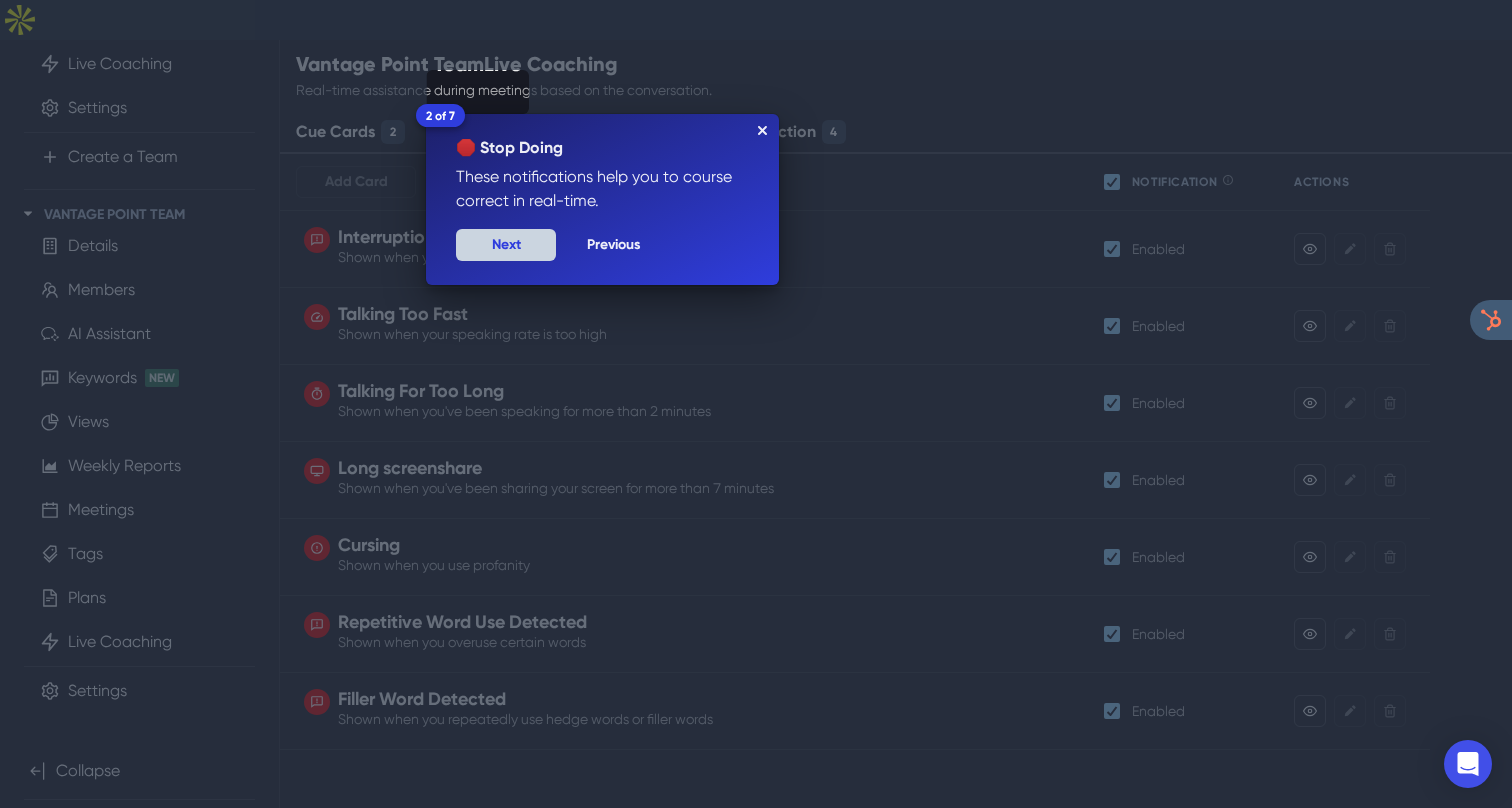 click on "Next" at bounding box center (506, 245) 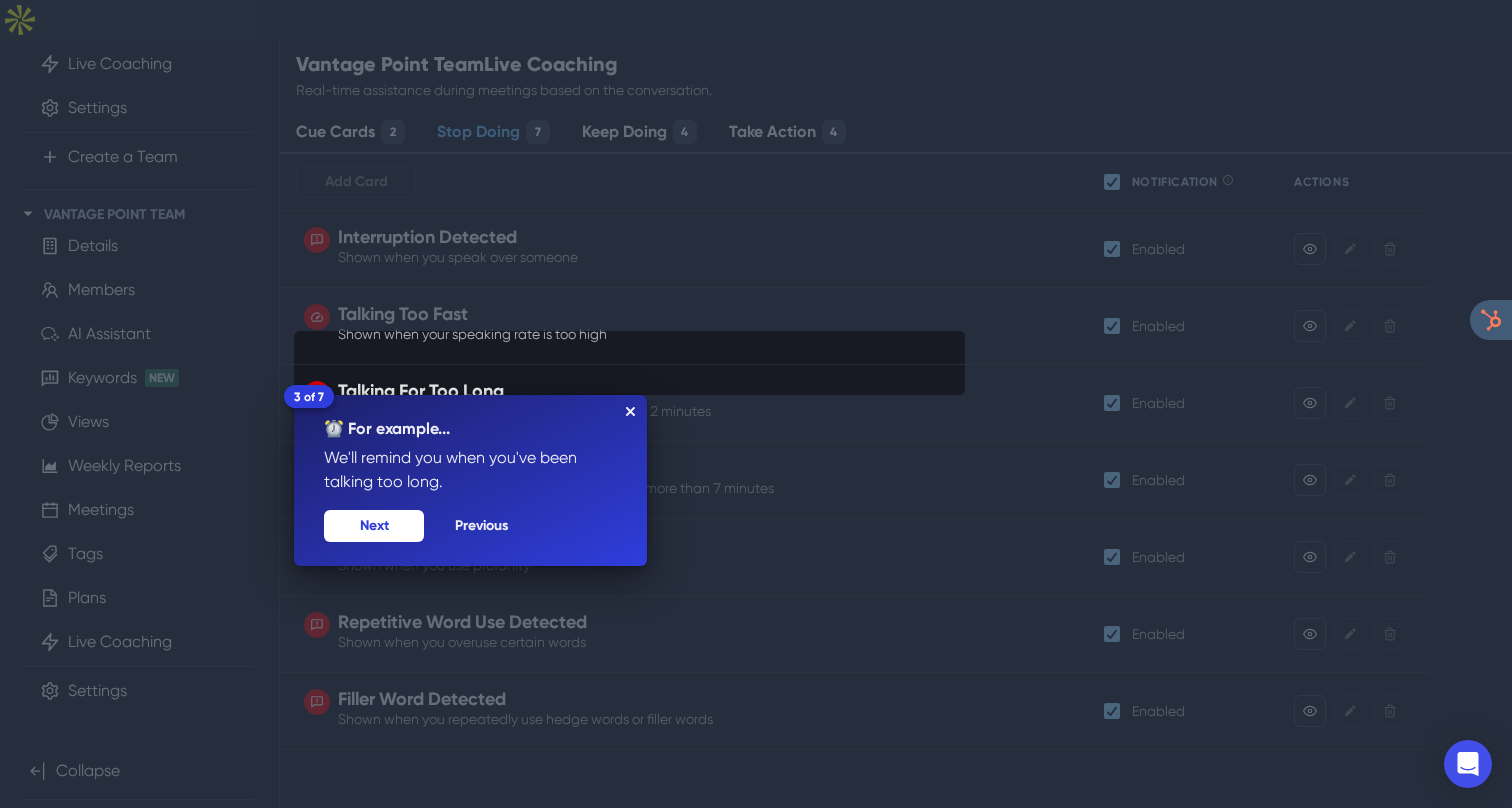 click 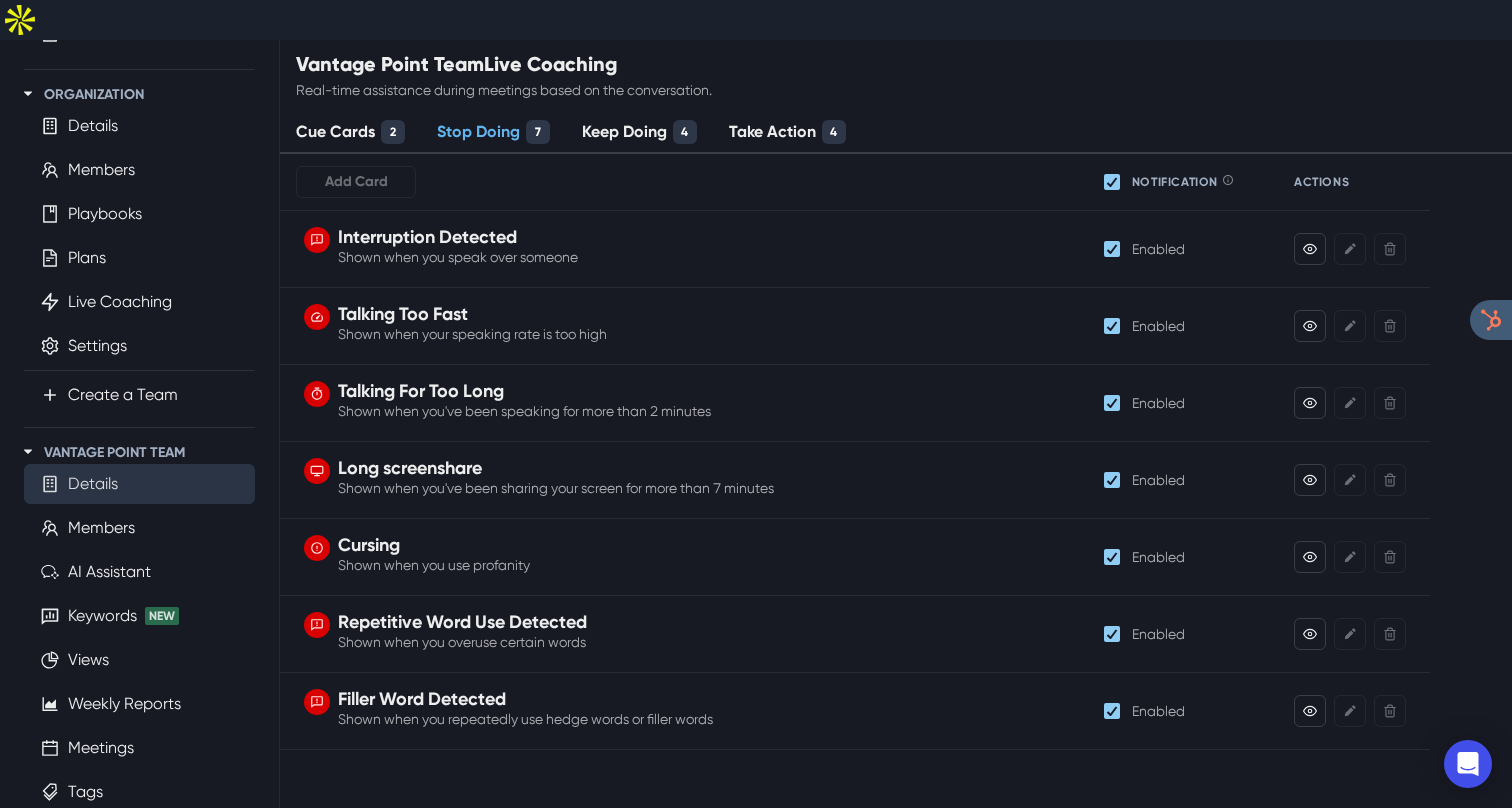 scroll, scrollTop: 414, scrollLeft: 0, axis: vertical 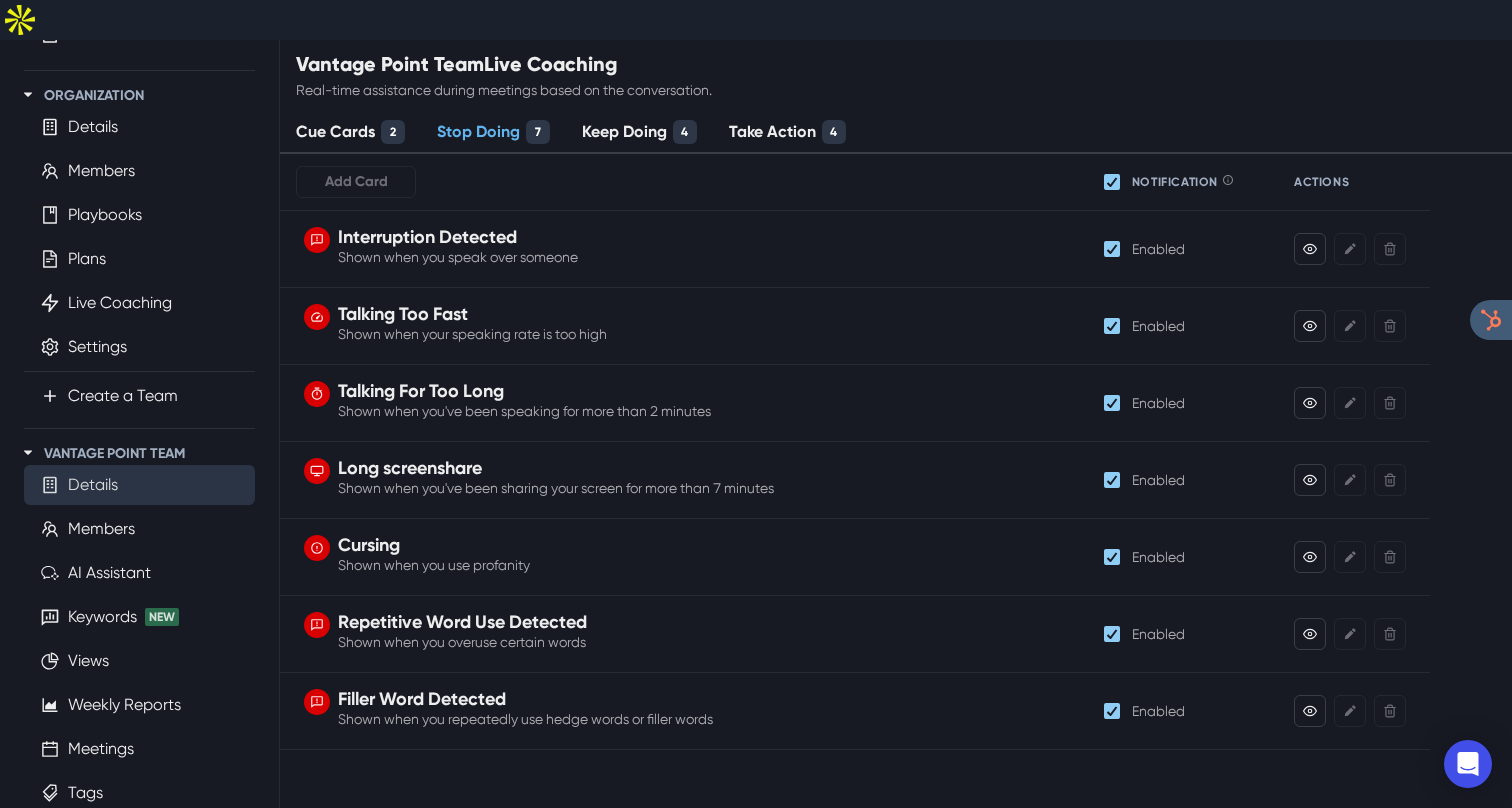 click on "Details" at bounding box center [93, 485] 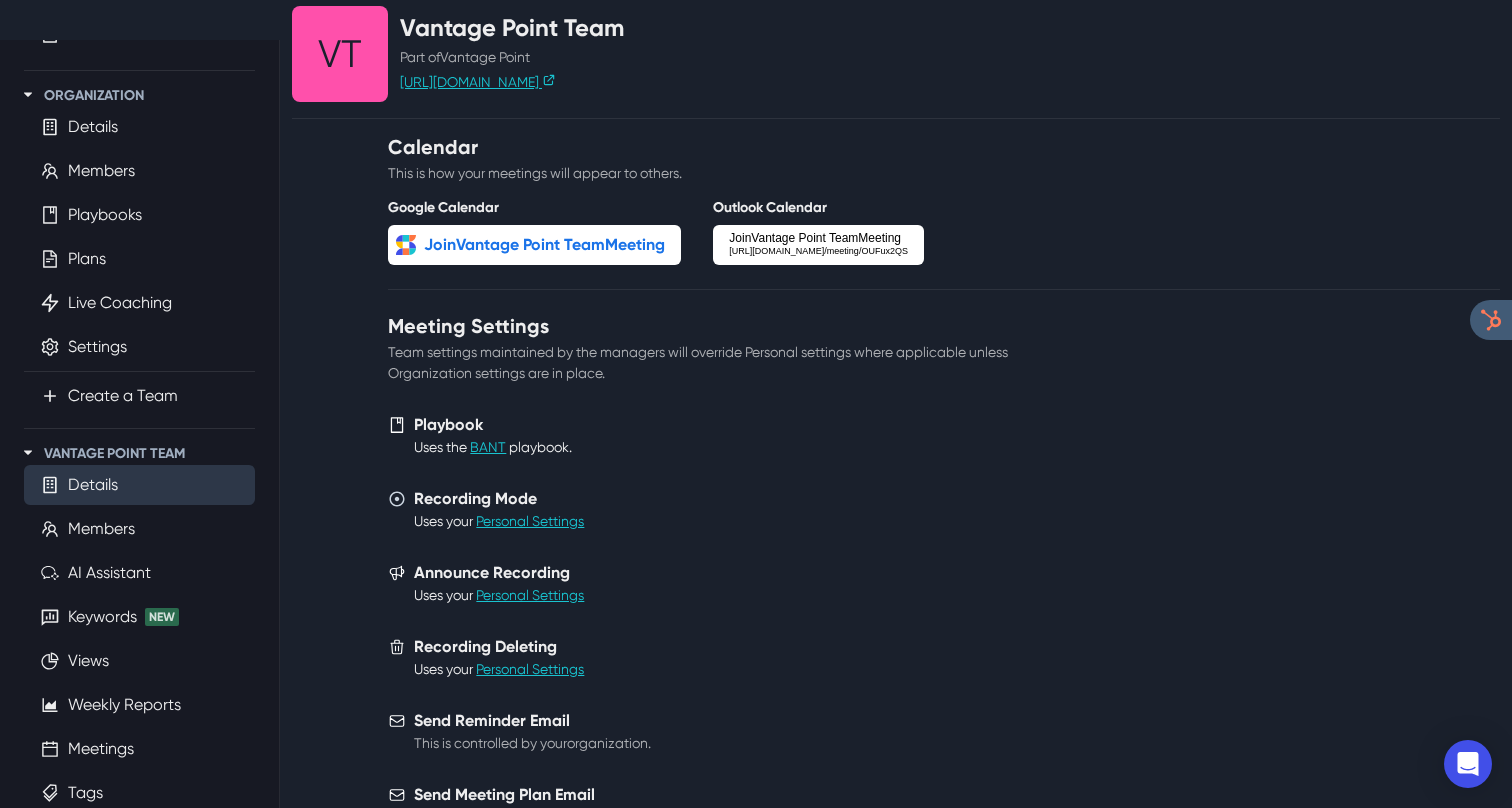 scroll, scrollTop: 394, scrollLeft: 0, axis: vertical 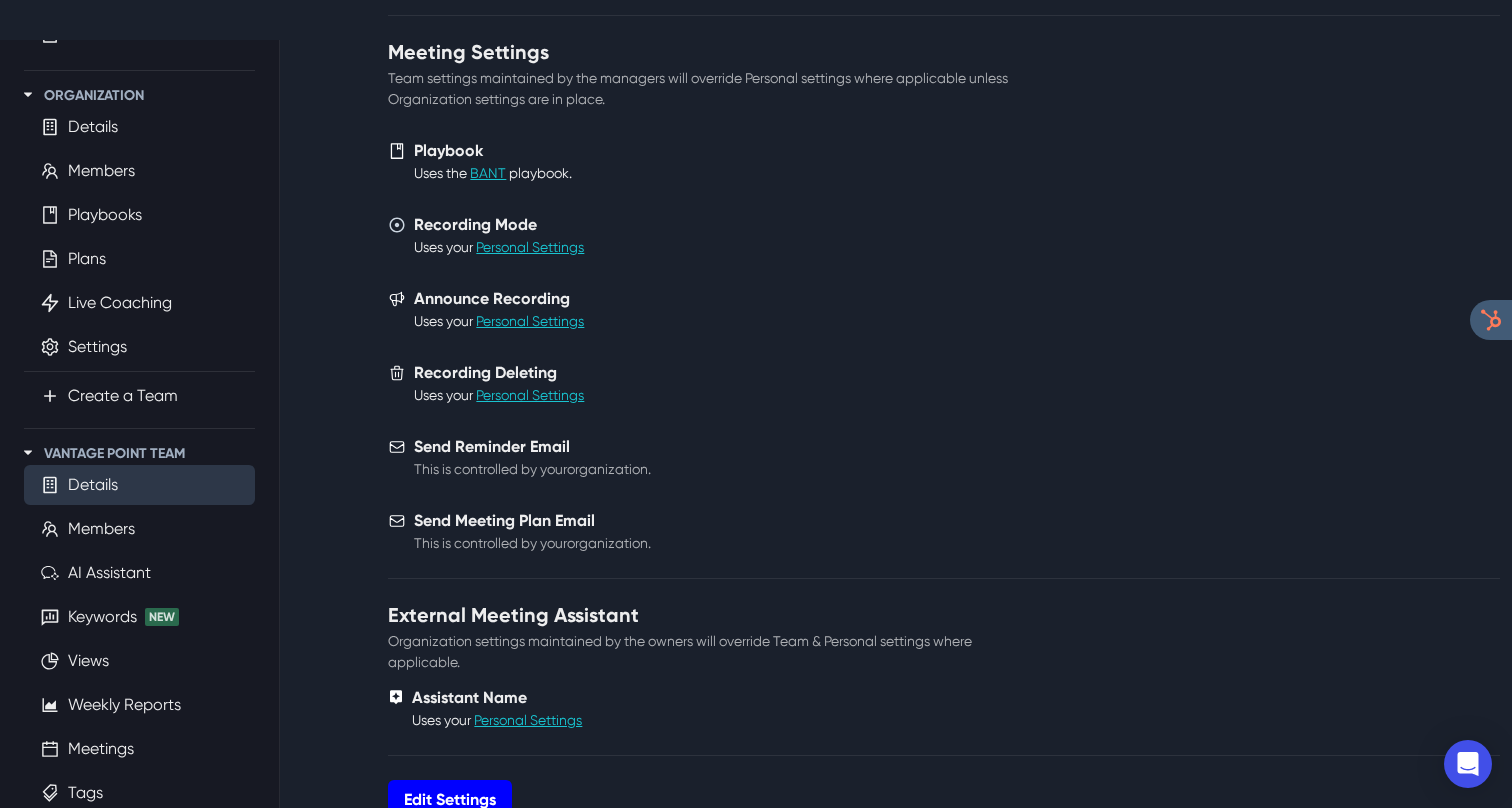 click on "Edit Settings" at bounding box center [450, 800] 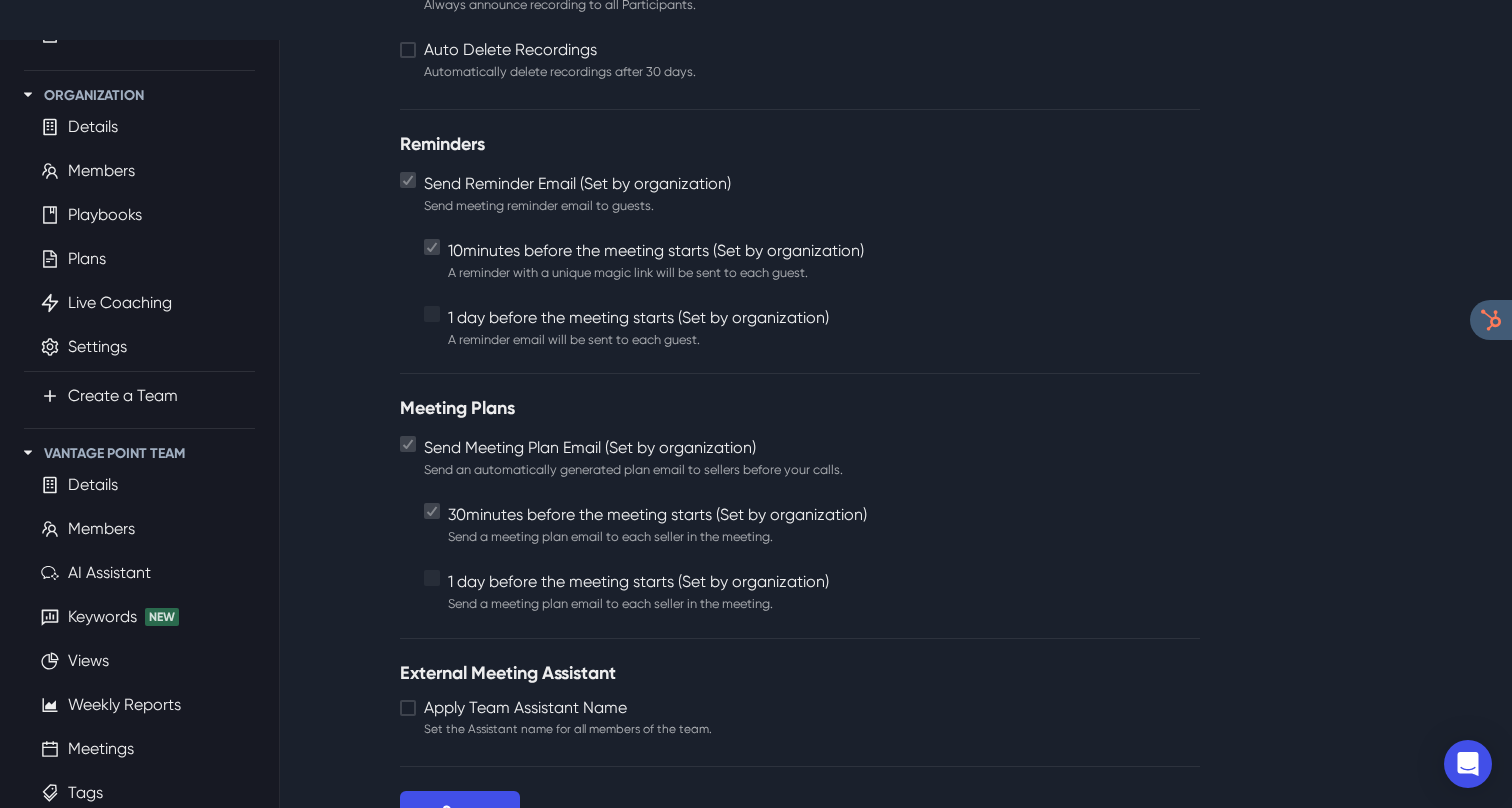 scroll, scrollTop: 0, scrollLeft: 0, axis: both 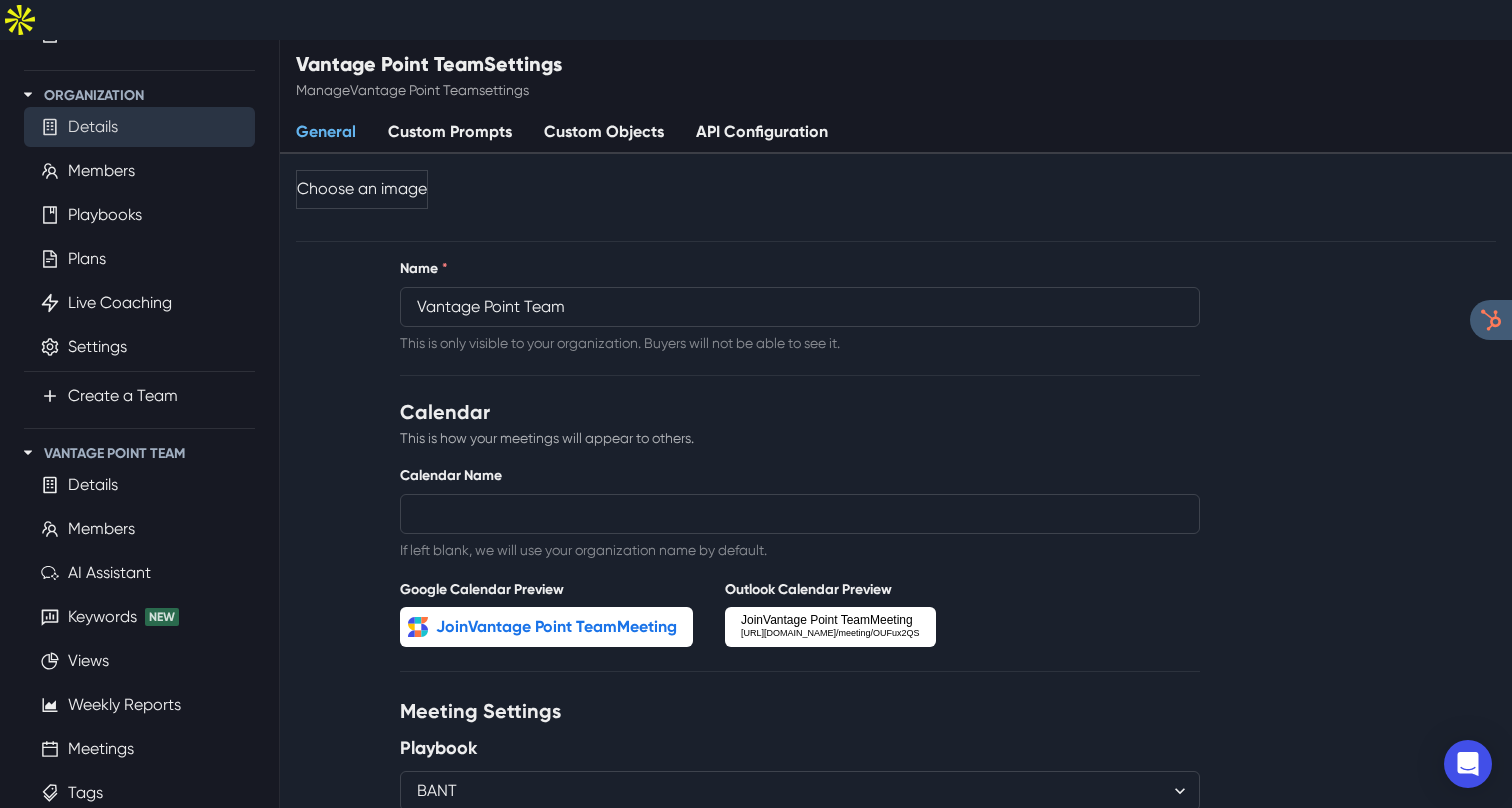 click on "Details" at bounding box center [93, 127] 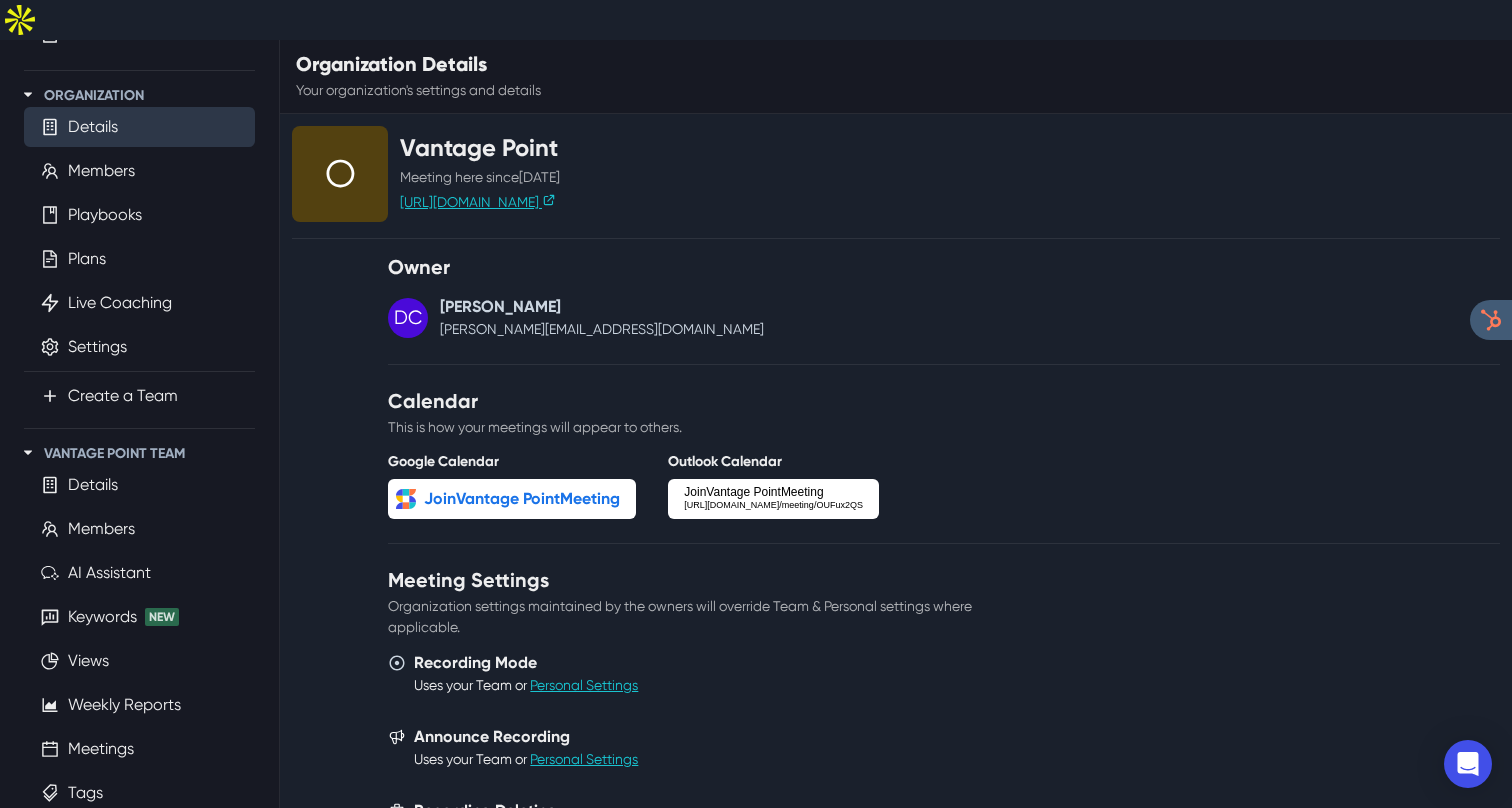 scroll, scrollTop: 0, scrollLeft: 0, axis: both 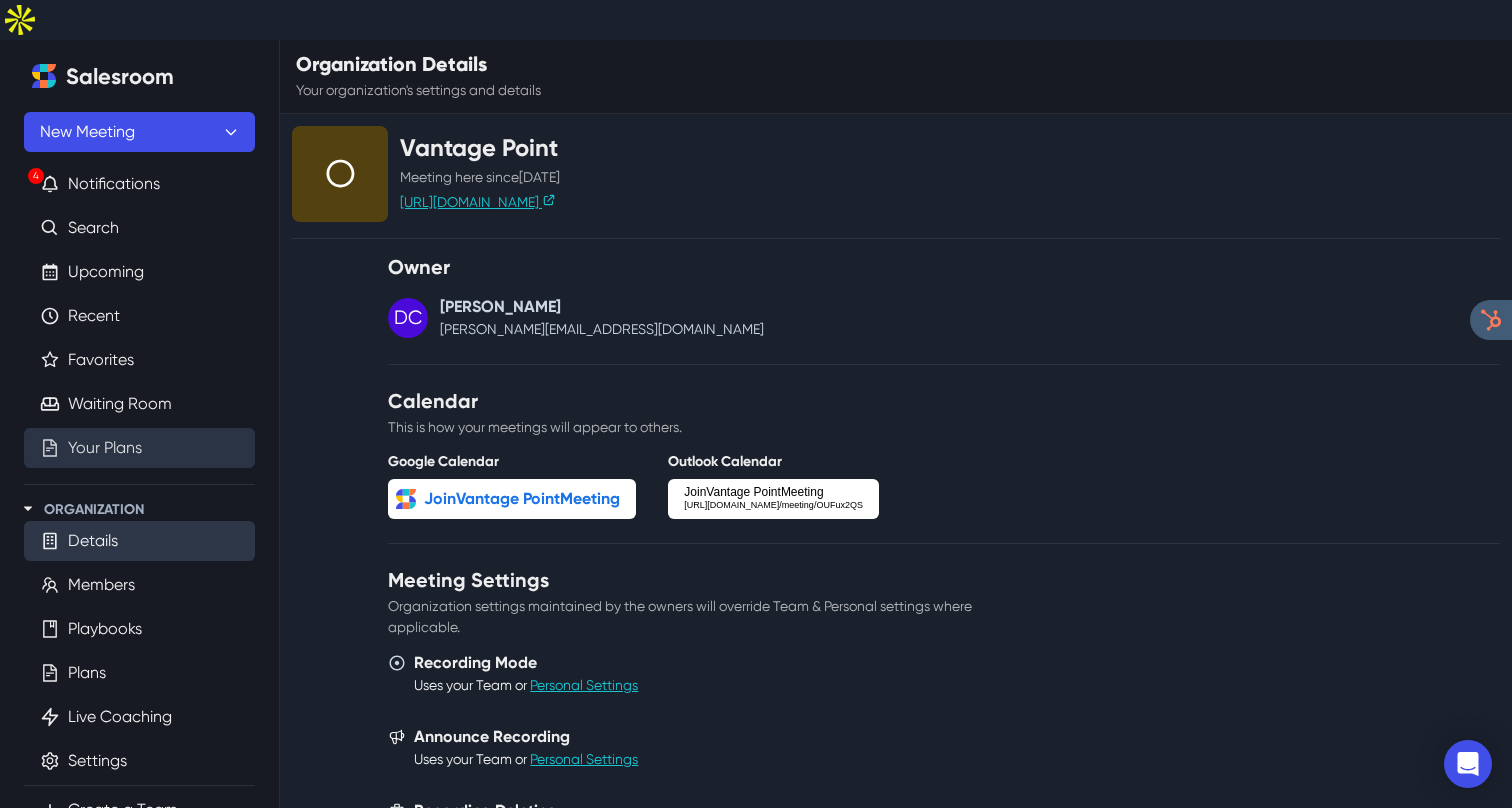 click on "Your Plans" at bounding box center [105, 448] 